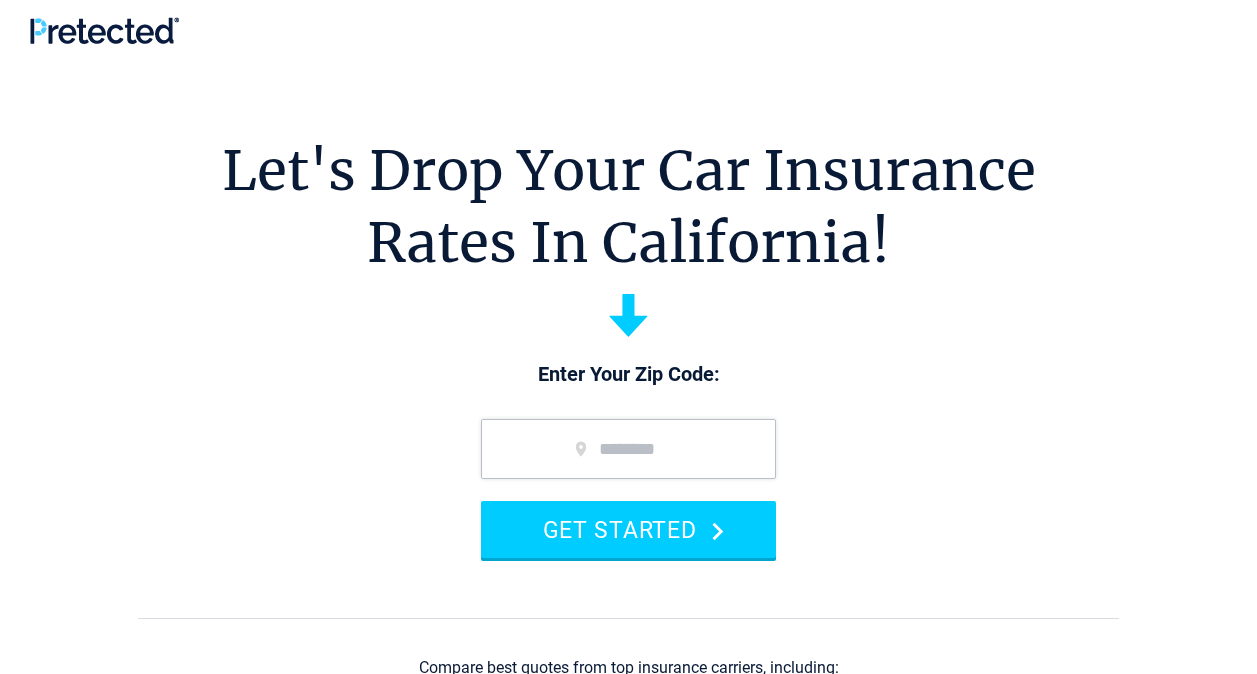 scroll, scrollTop: 0, scrollLeft: 0, axis: both 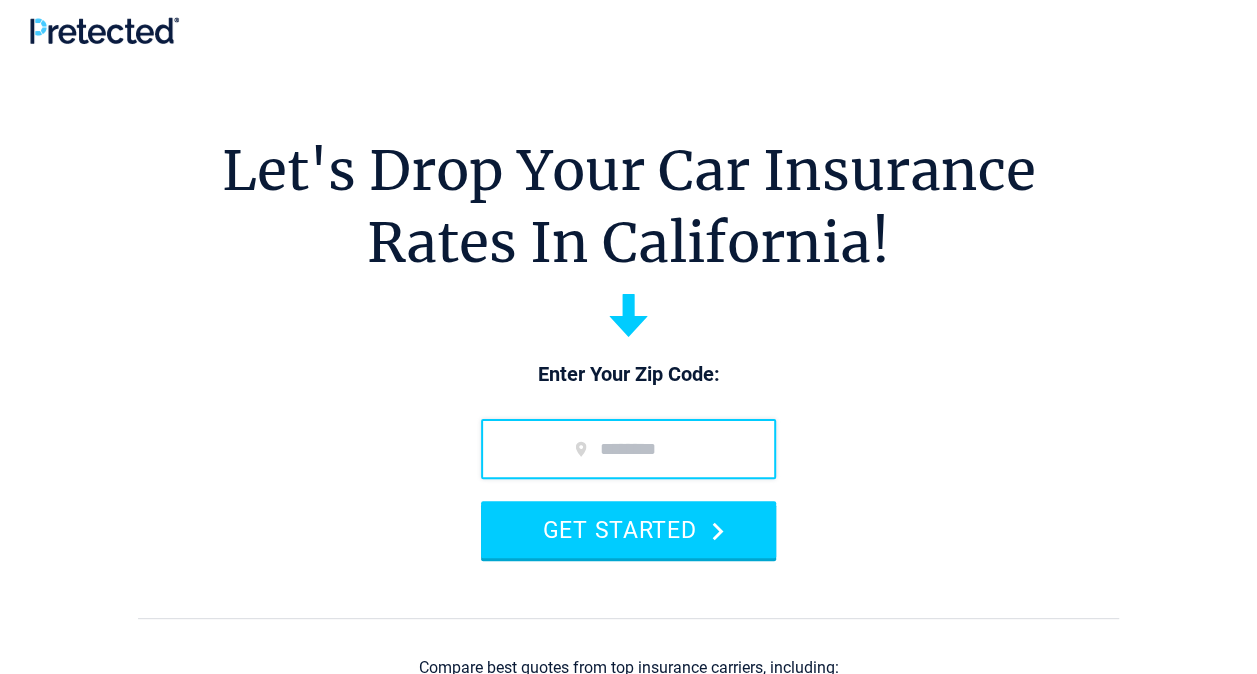 type on "*****" 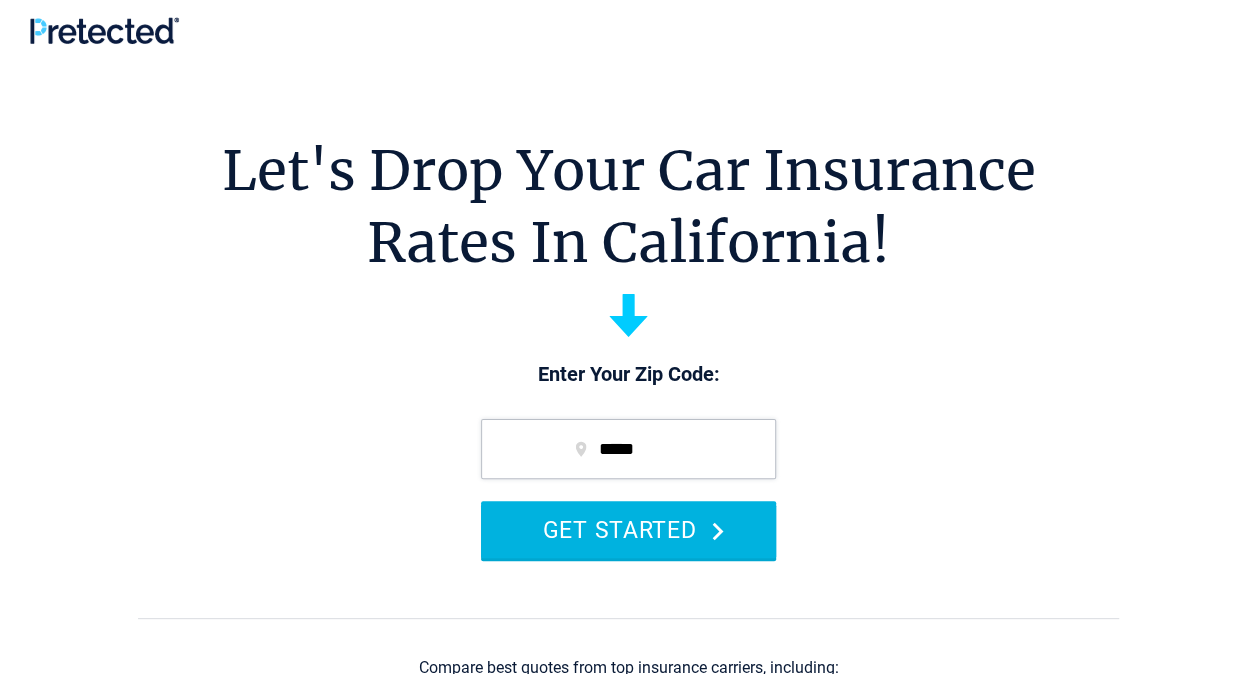 click on "GET STARTED" at bounding box center [628, 529] 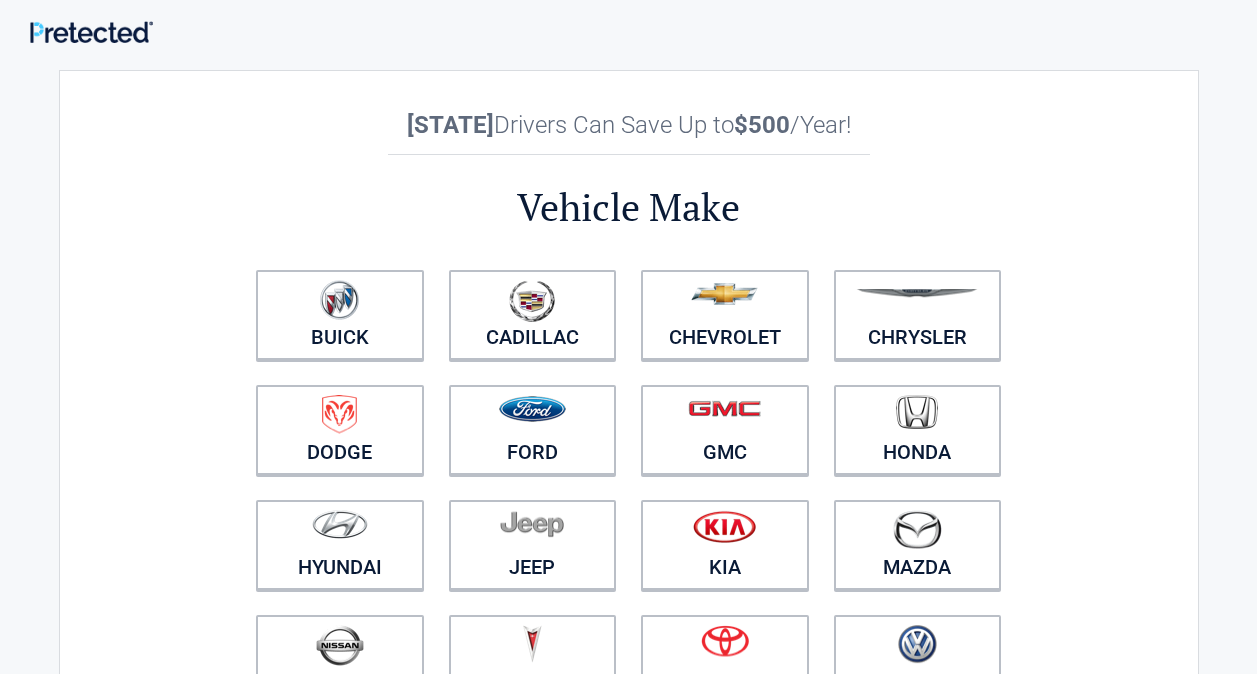 scroll, scrollTop: 0, scrollLeft: 0, axis: both 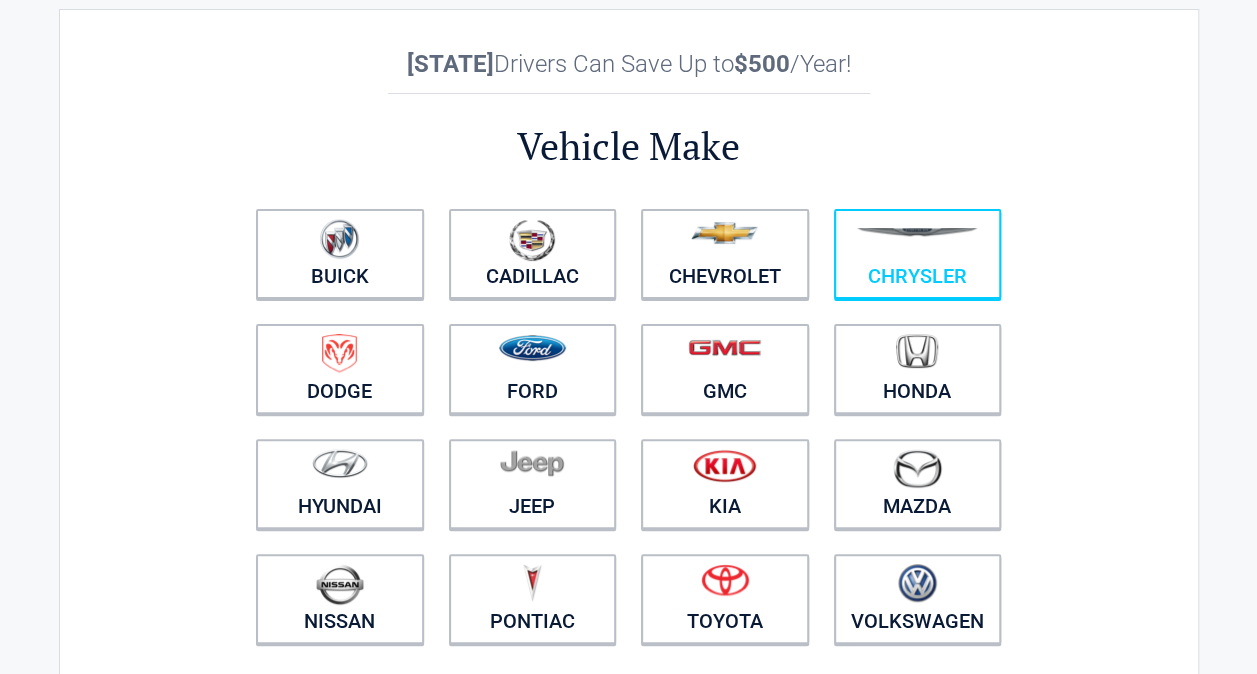 click on "Chrysler" at bounding box center (918, 254) 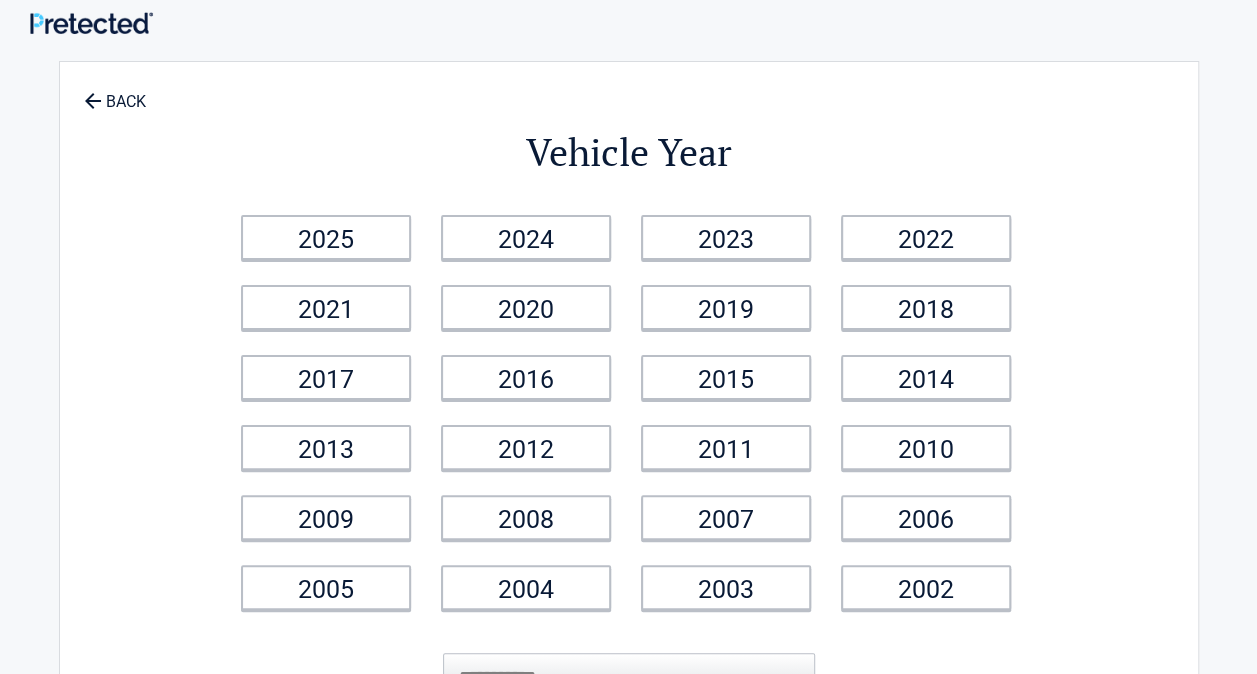 scroll, scrollTop: 0, scrollLeft: 0, axis: both 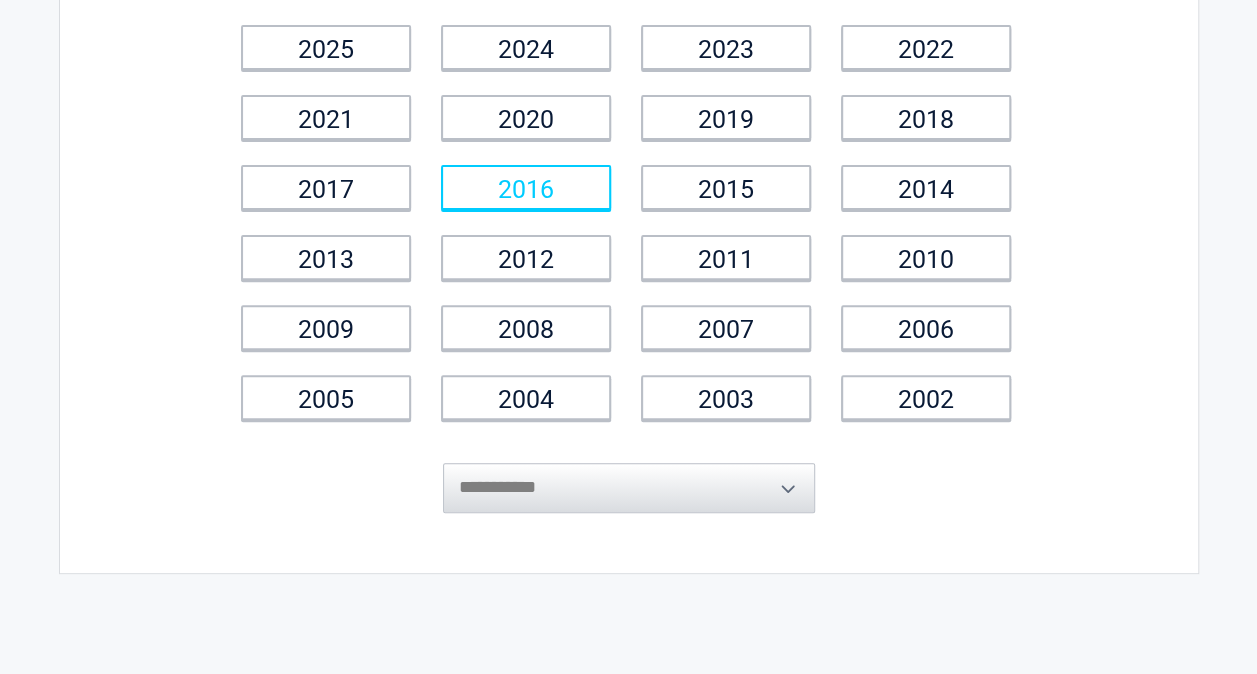 click on "2016" at bounding box center [526, 187] 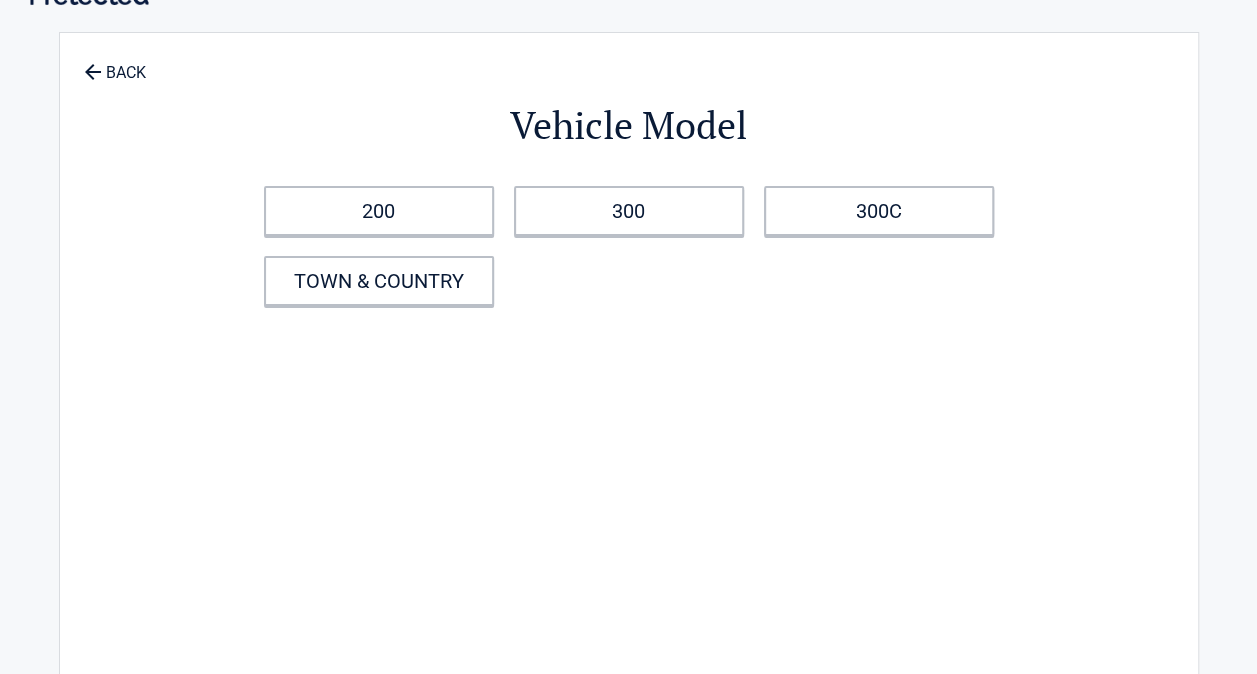 scroll, scrollTop: 0, scrollLeft: 0, axis: both 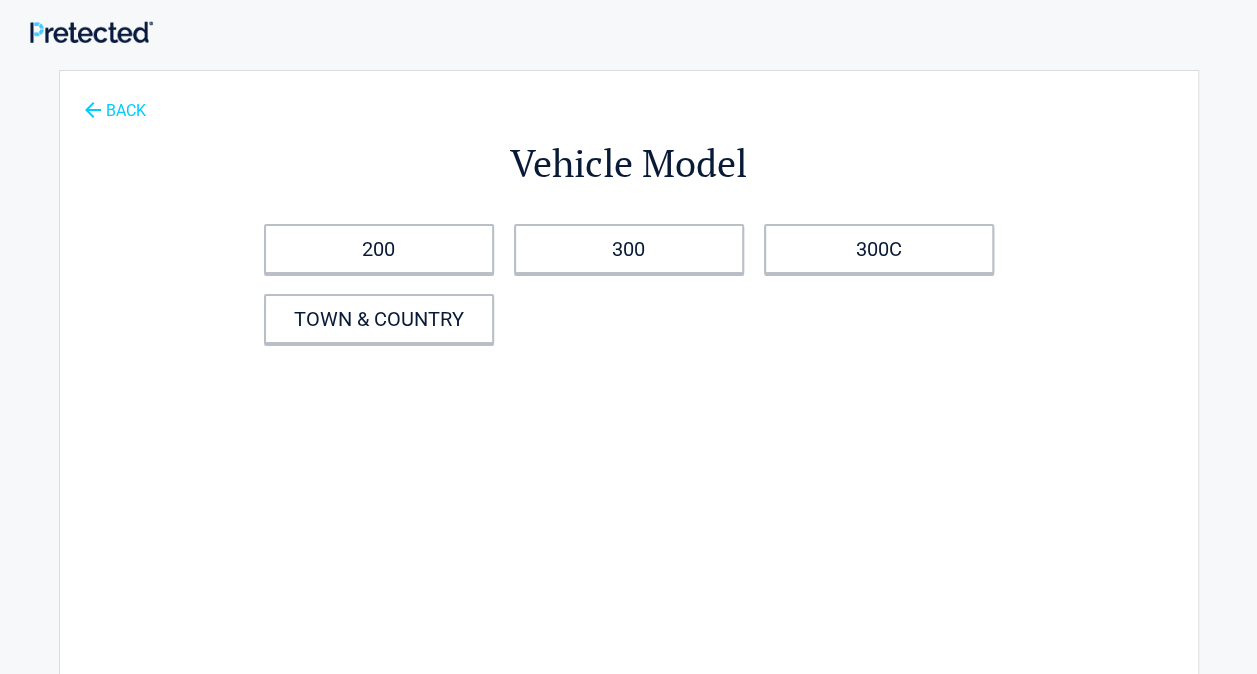 click on "BACK" at bounding box center [115, 101] 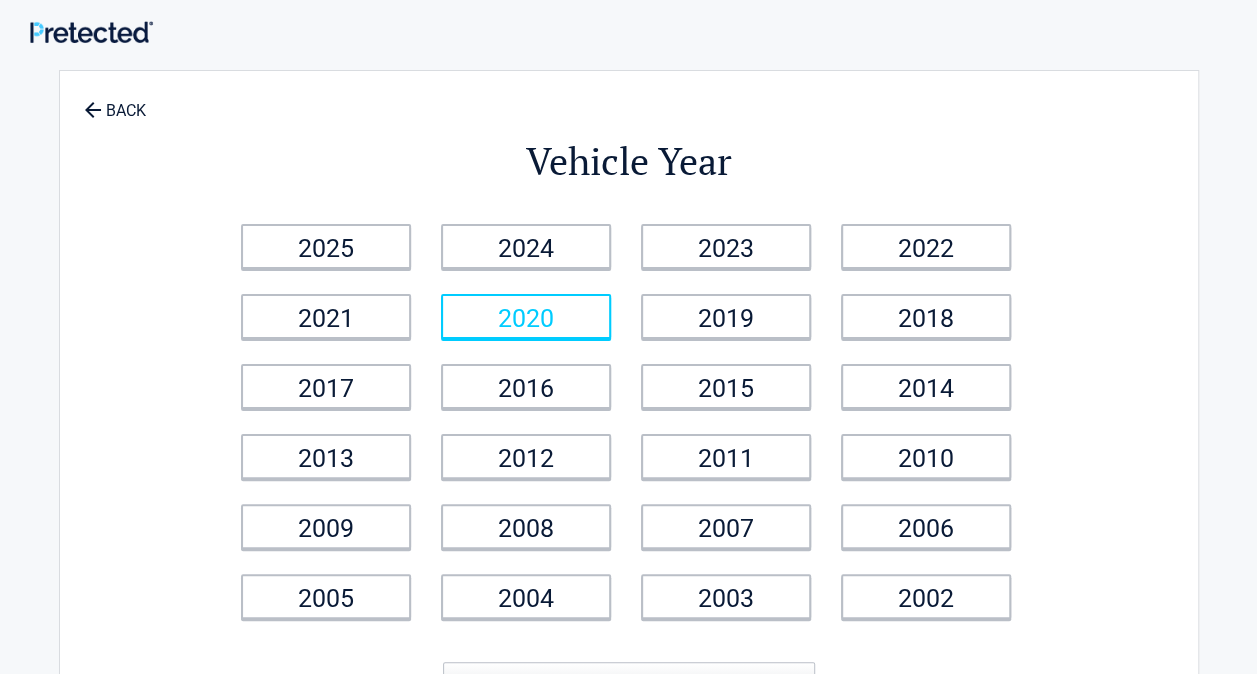 click on "2020" at bounding box center [526, 316] 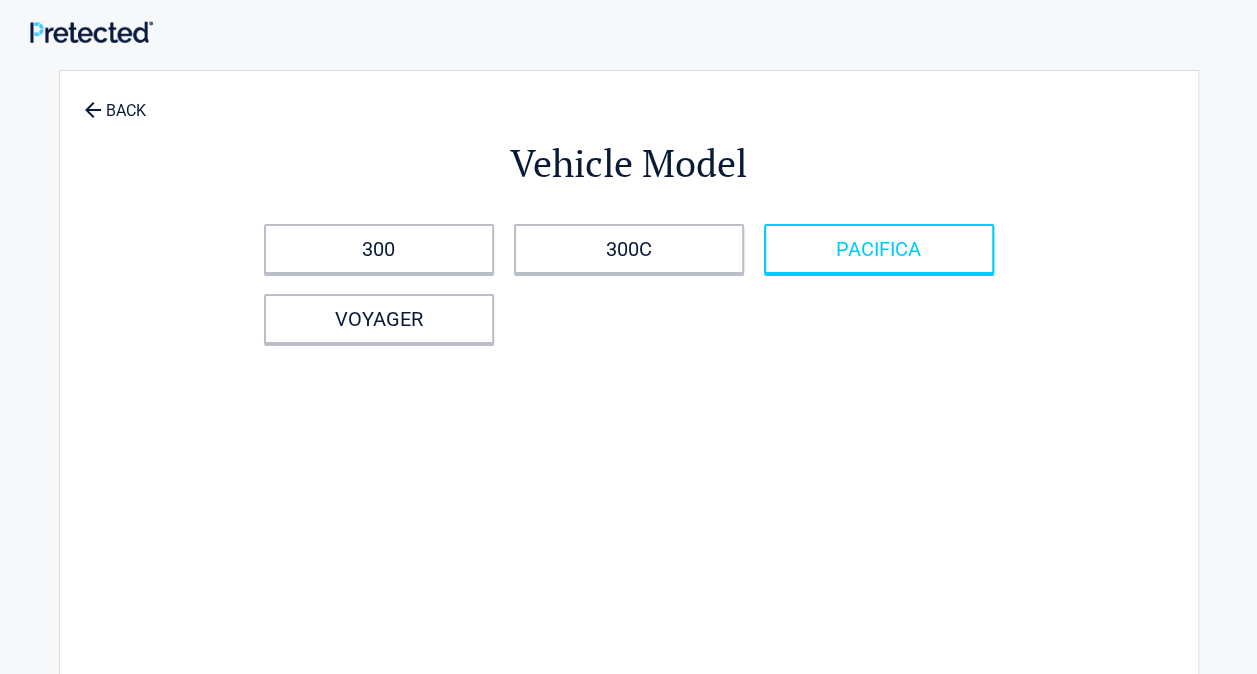 click on "PACIFICA" at bounding box center [879, 249] 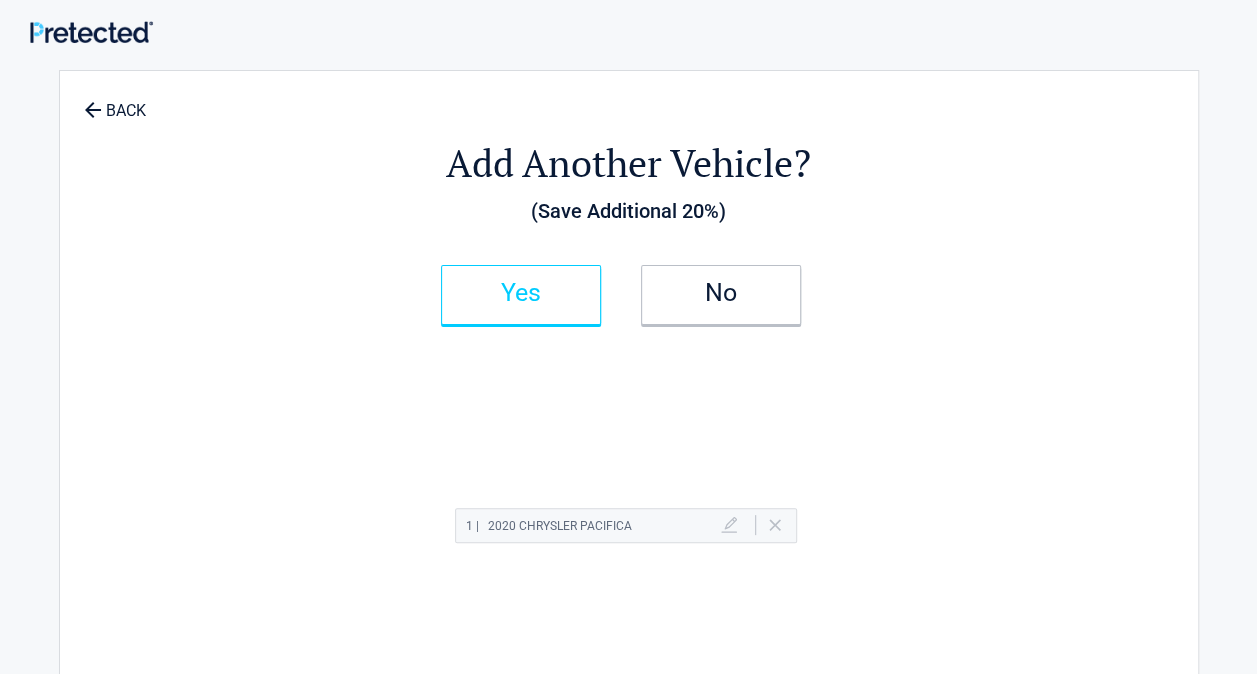 click on "Yes" at bounding box center [521, 293] 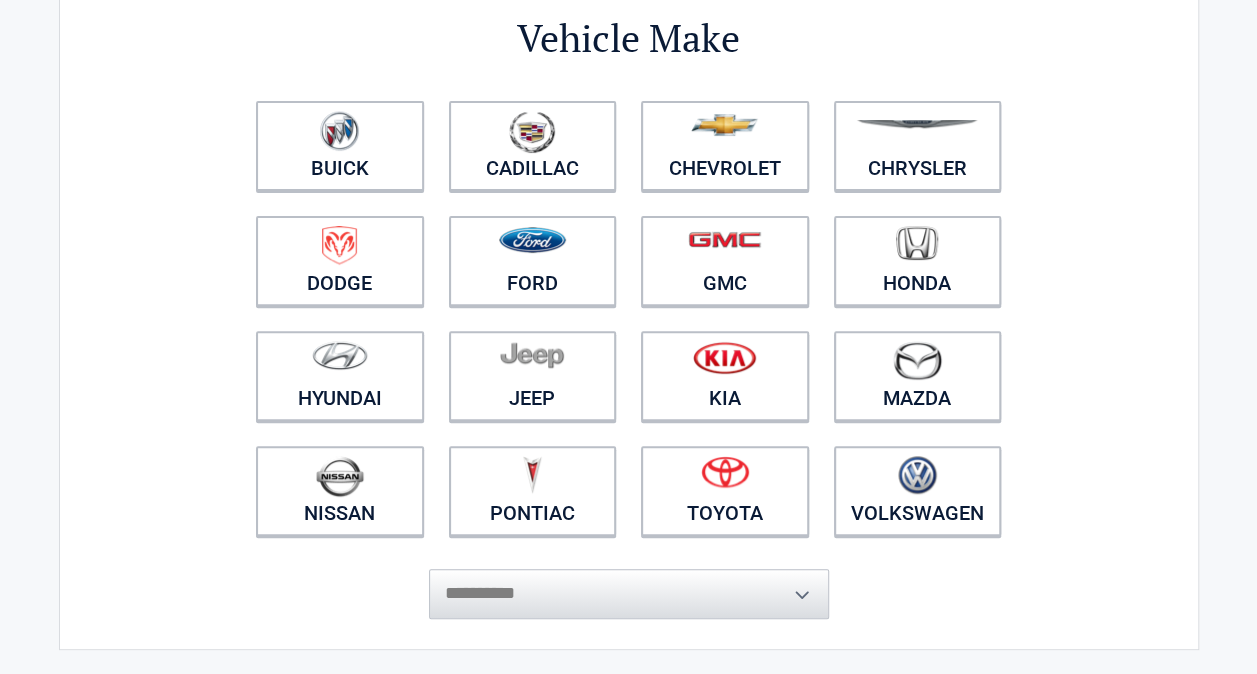 scroll, scrollTop: 219, scrollLeft: 0, axis: vertical 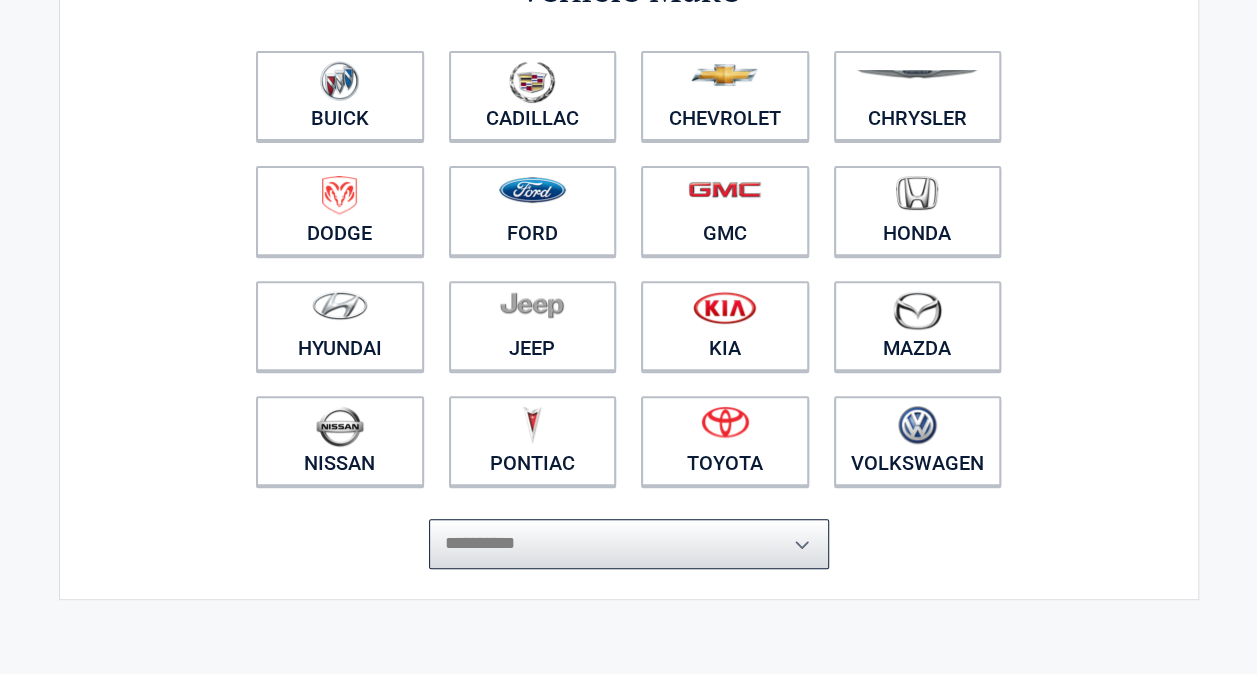 click on "**********" at bounding box center (629, 544) 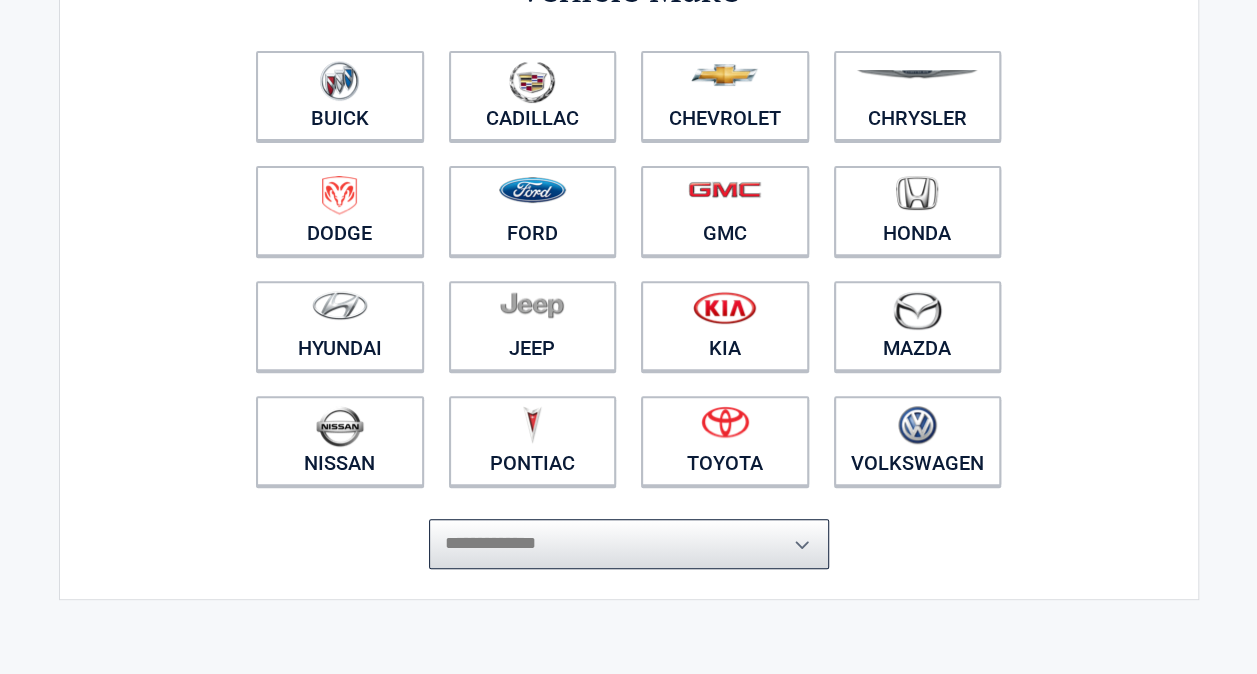 click on "**********" at bounding box center (629, 544) 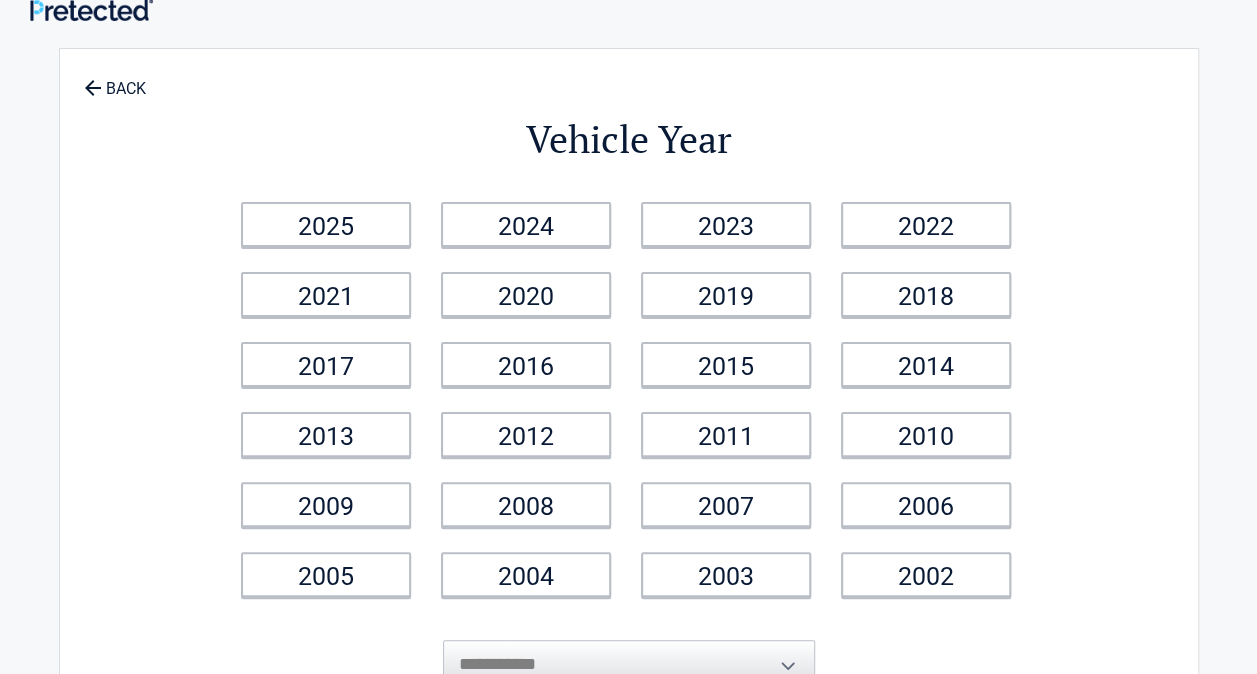 scroll, scrollTop: 0, scrollLeft: 0, axis: both 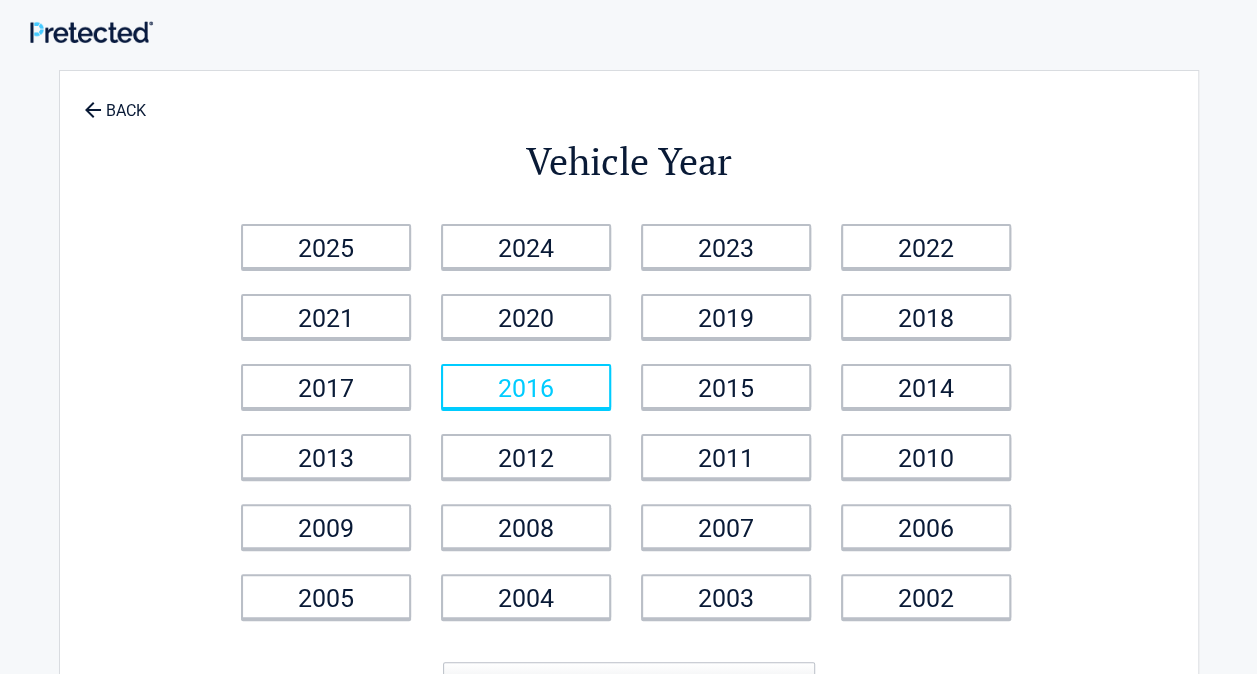 click on "2016" at bounding box center [526, 386] 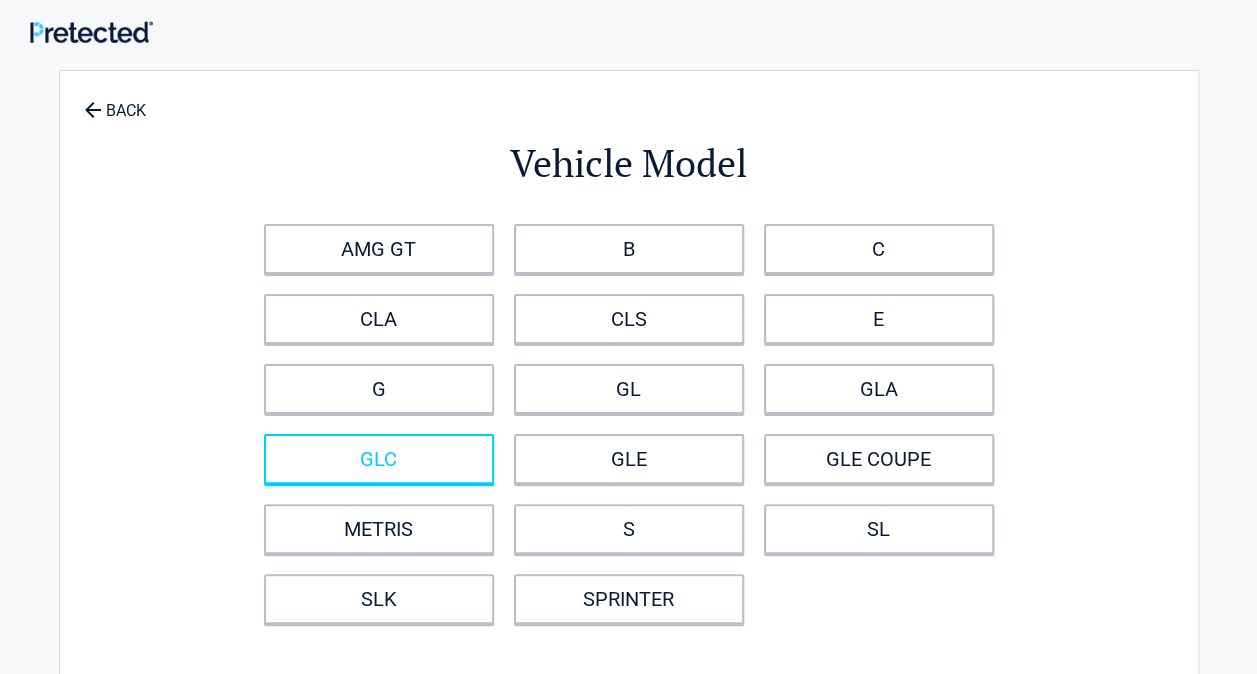 click on "GLC" at bounding box center (379, 459) 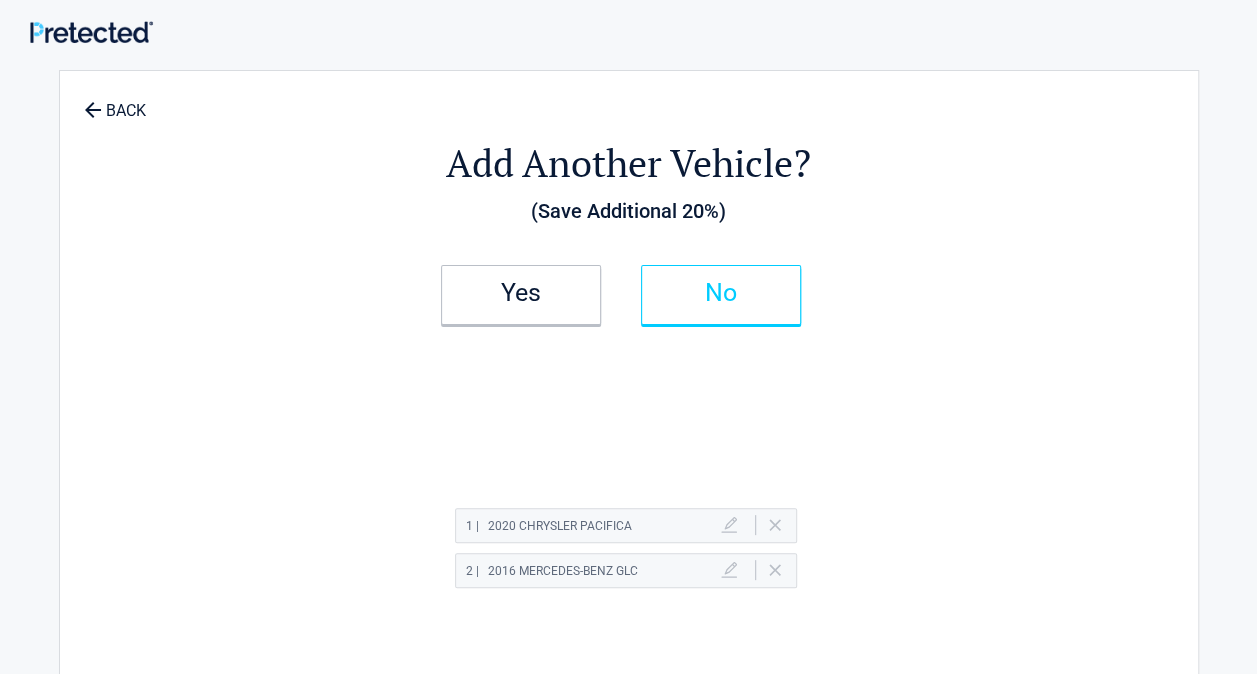 click on "No" at bounding box center (721, 295) 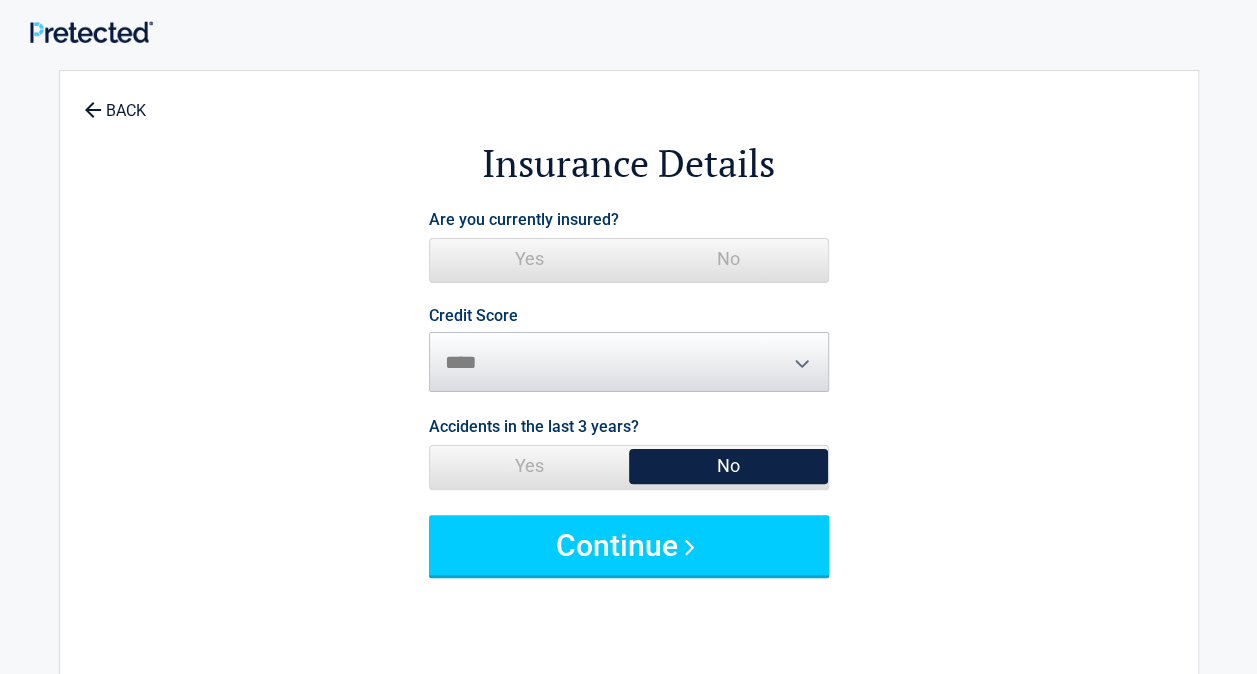 click on "No" at bounding box center (728, 259) 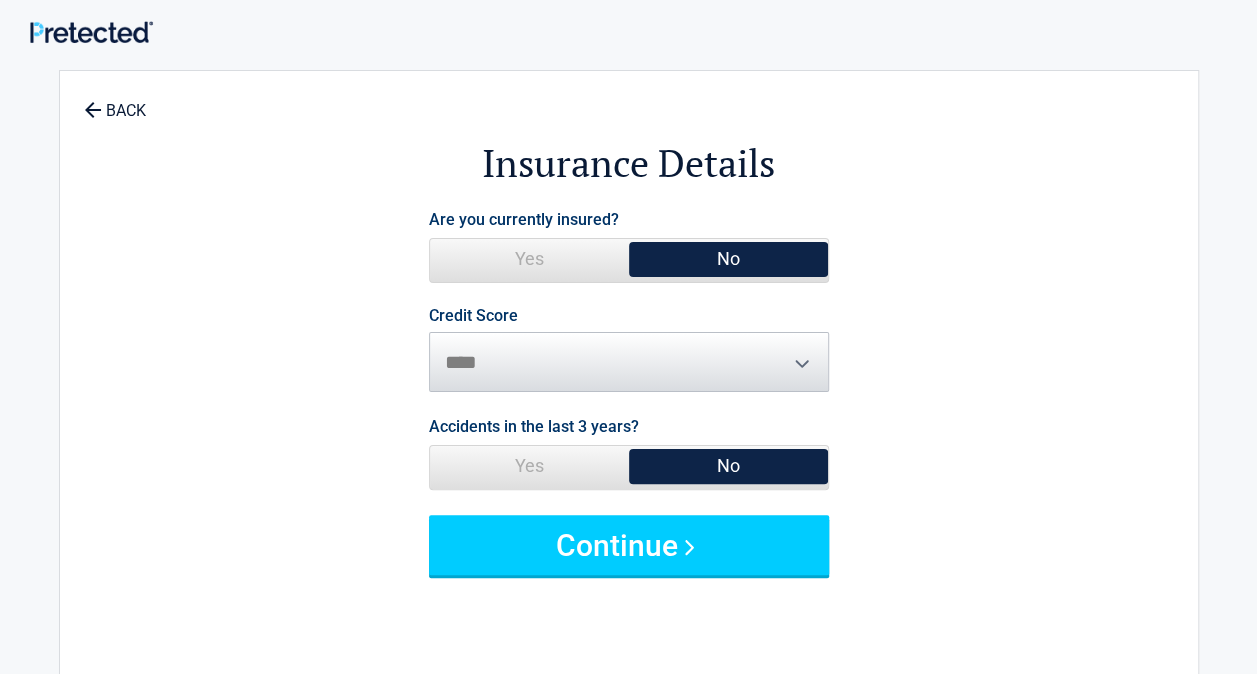 click on "Credit Score
*********
****
*******
****" at bounding box center (629, 350) 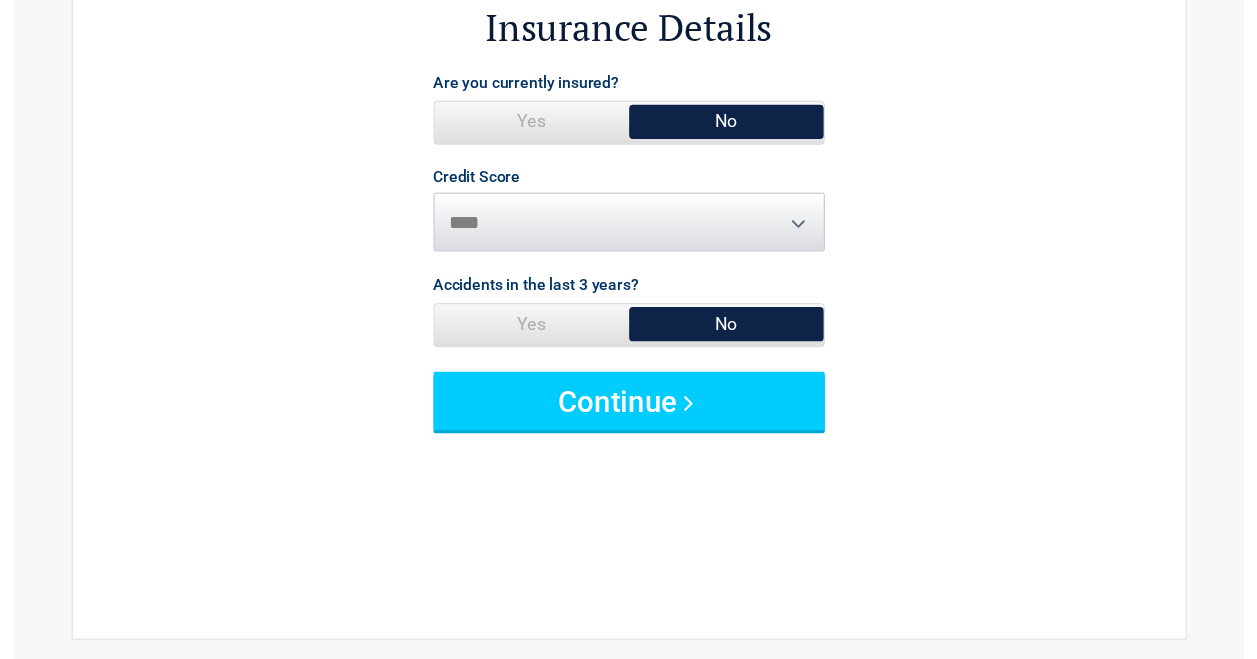 scroll, scrollTop: 148, scrollLeft: 0, axis: vertical 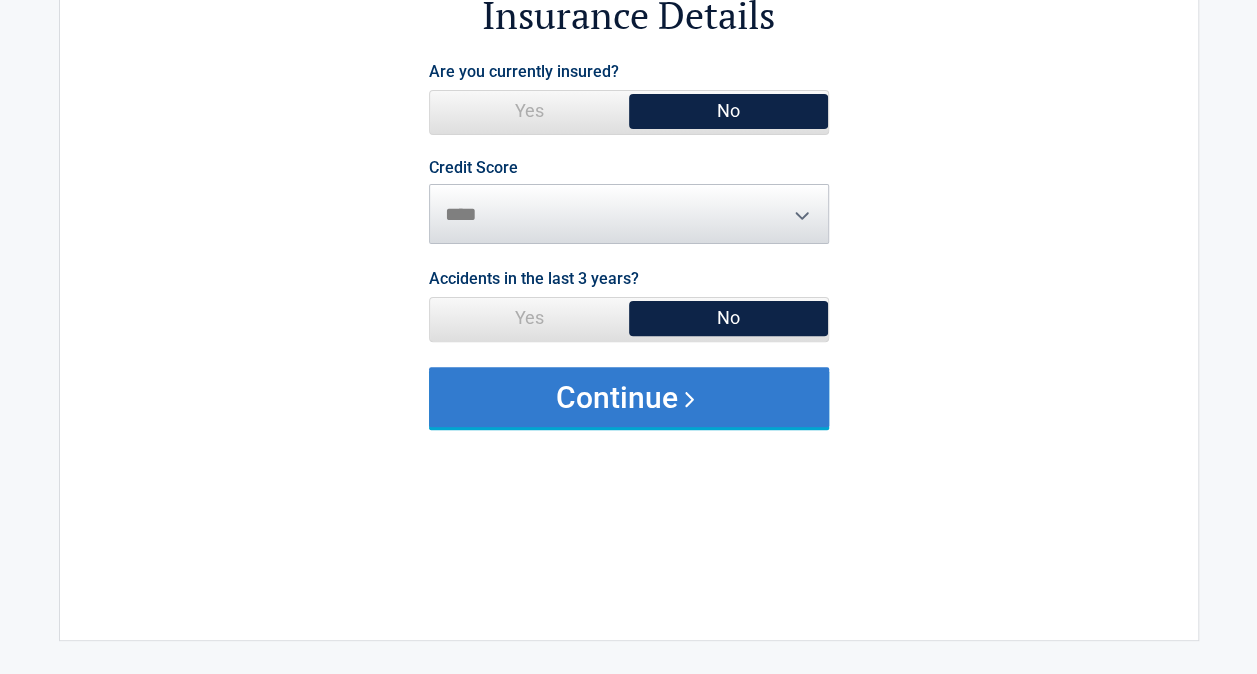 click on "Continue" at bounding box center [629, 397] 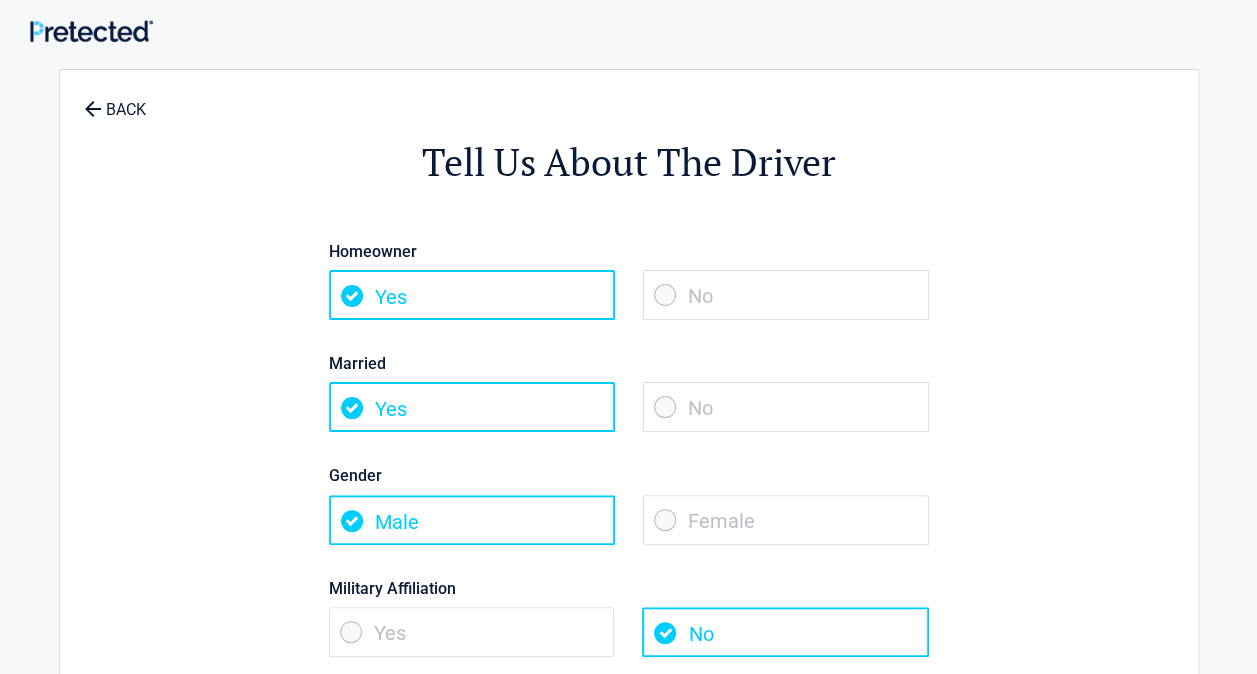 scroll, scrollTop: 0, scrollLeft: 0, axis: both 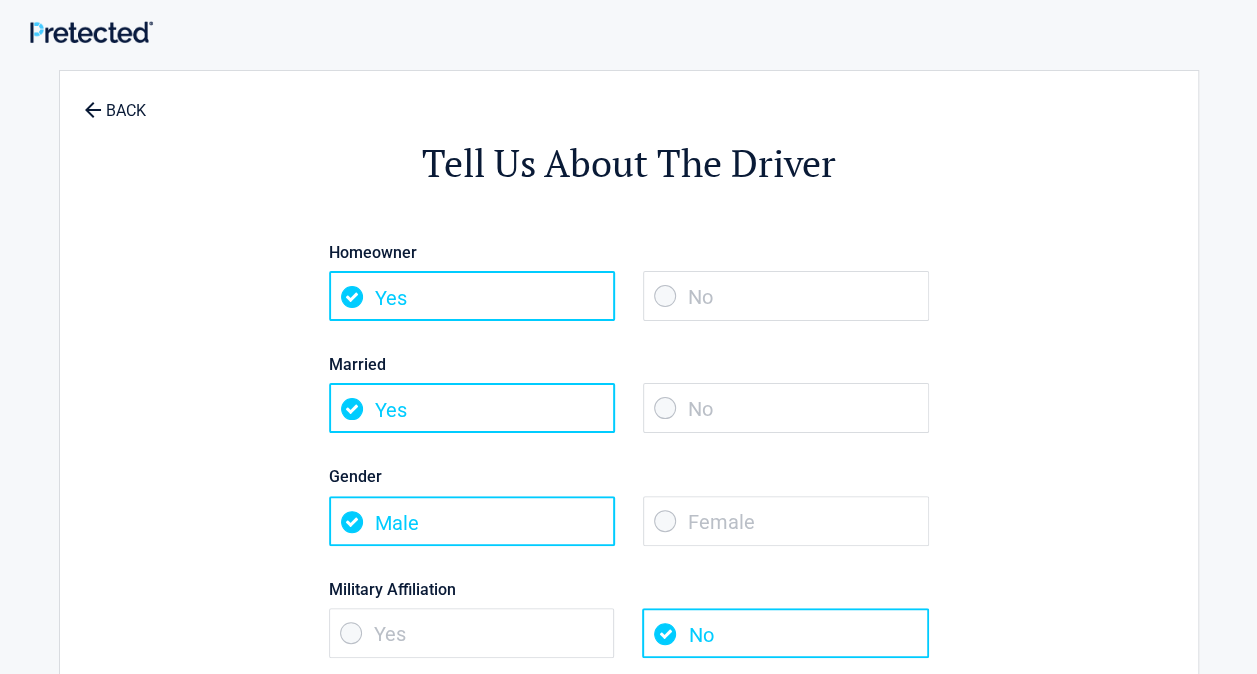 click on "No" at bounding box center [786, 296] 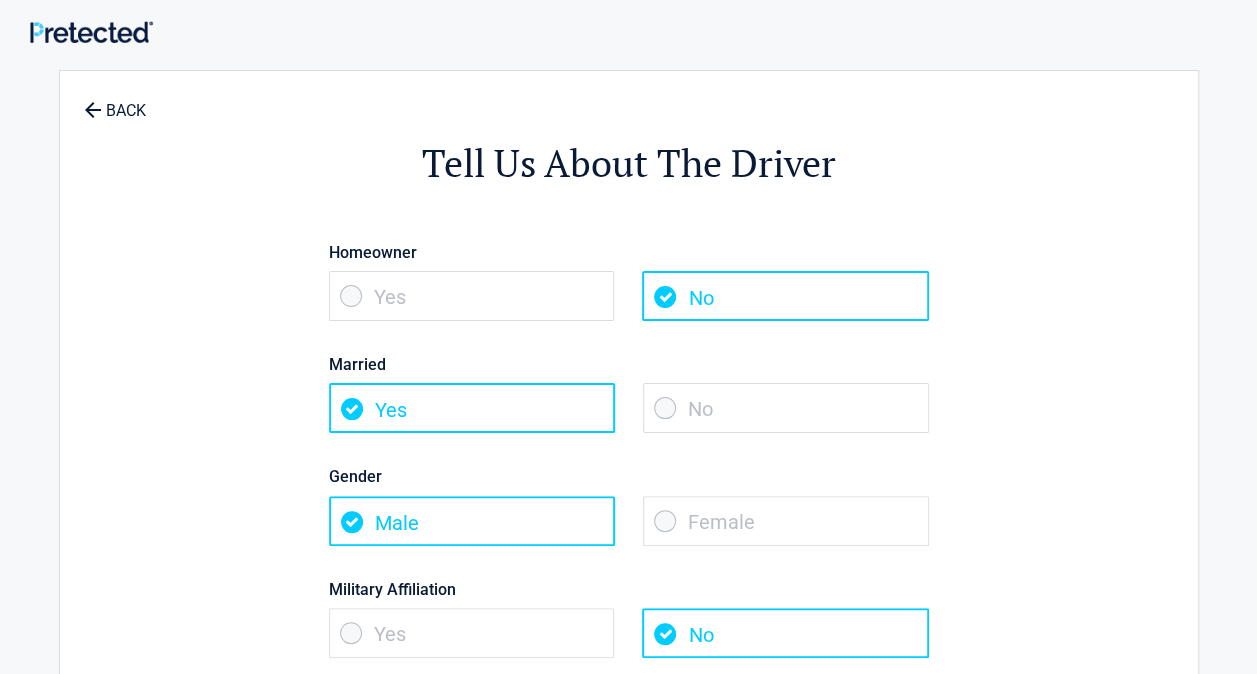 click on "No" at bounding box center [786, 408] 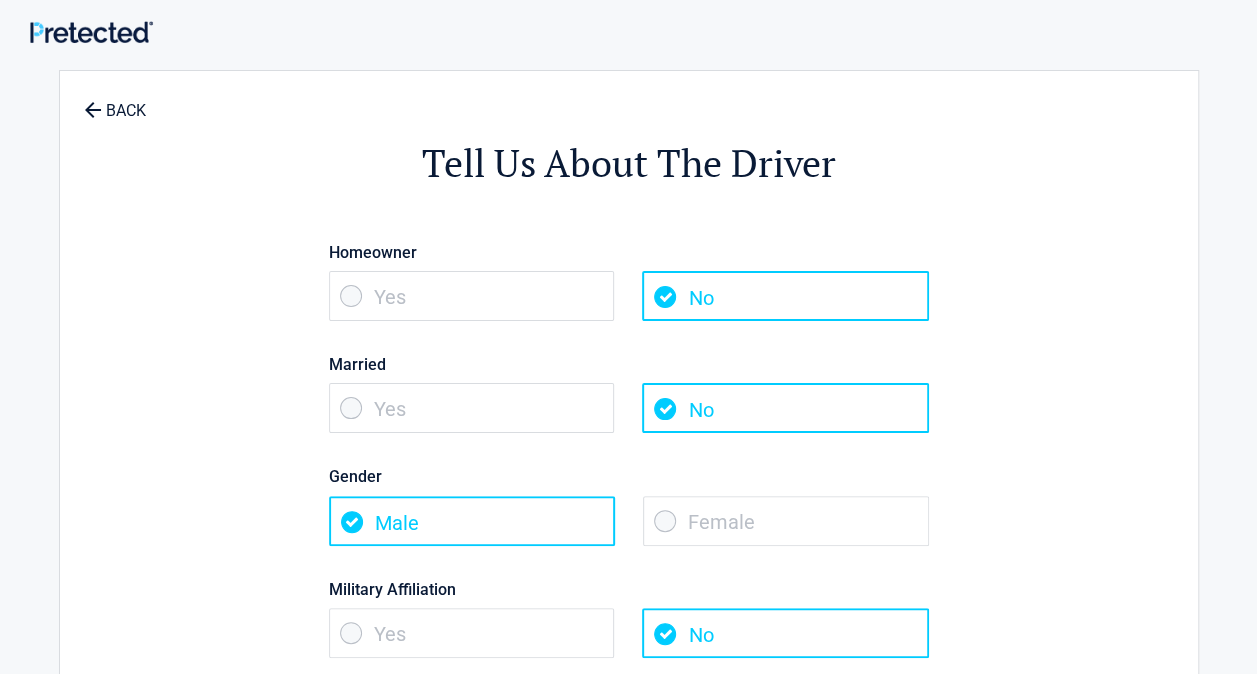 click on "Female" at bounding box center (786, 521) 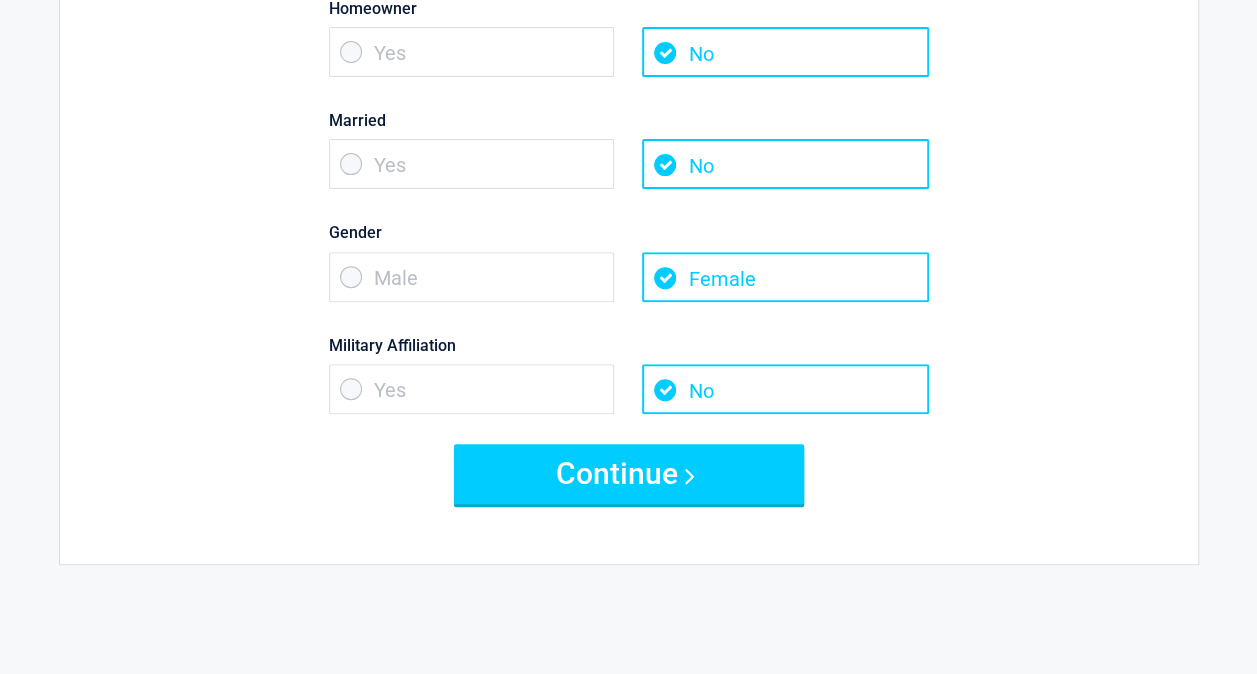 scroll, scrollTop: 264, scrollLeft: 0, axis: vertical 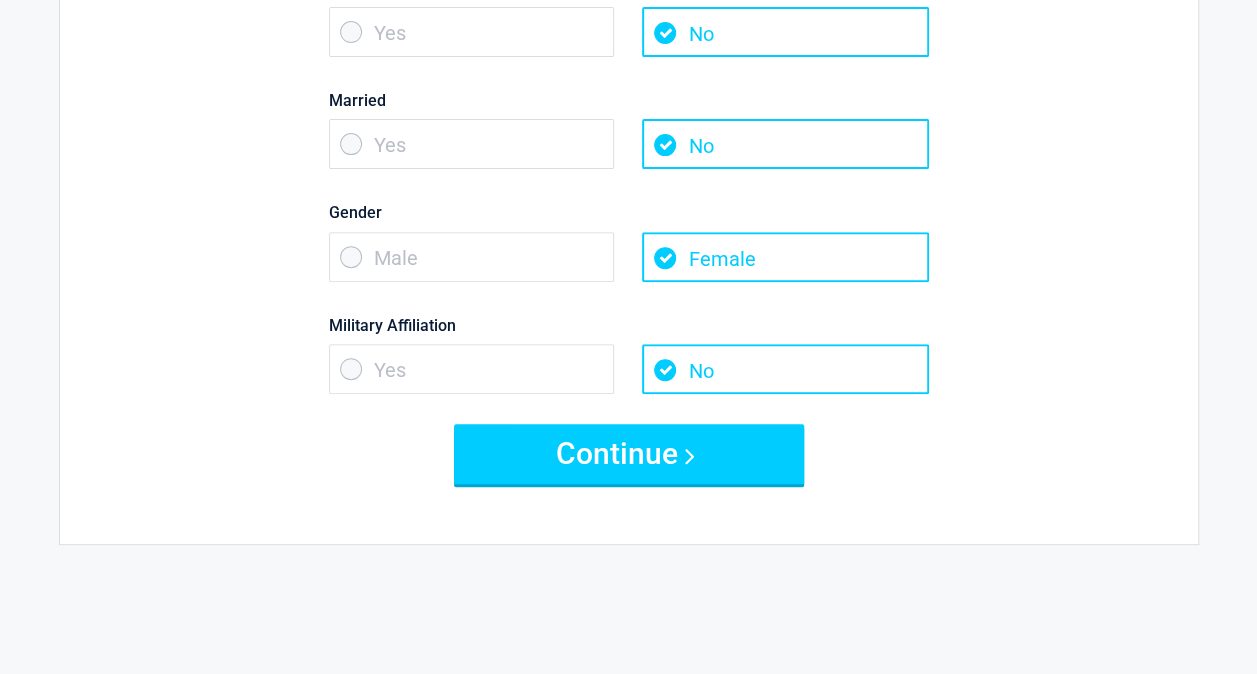 click on "Yes" at bounding box center [472, 144] 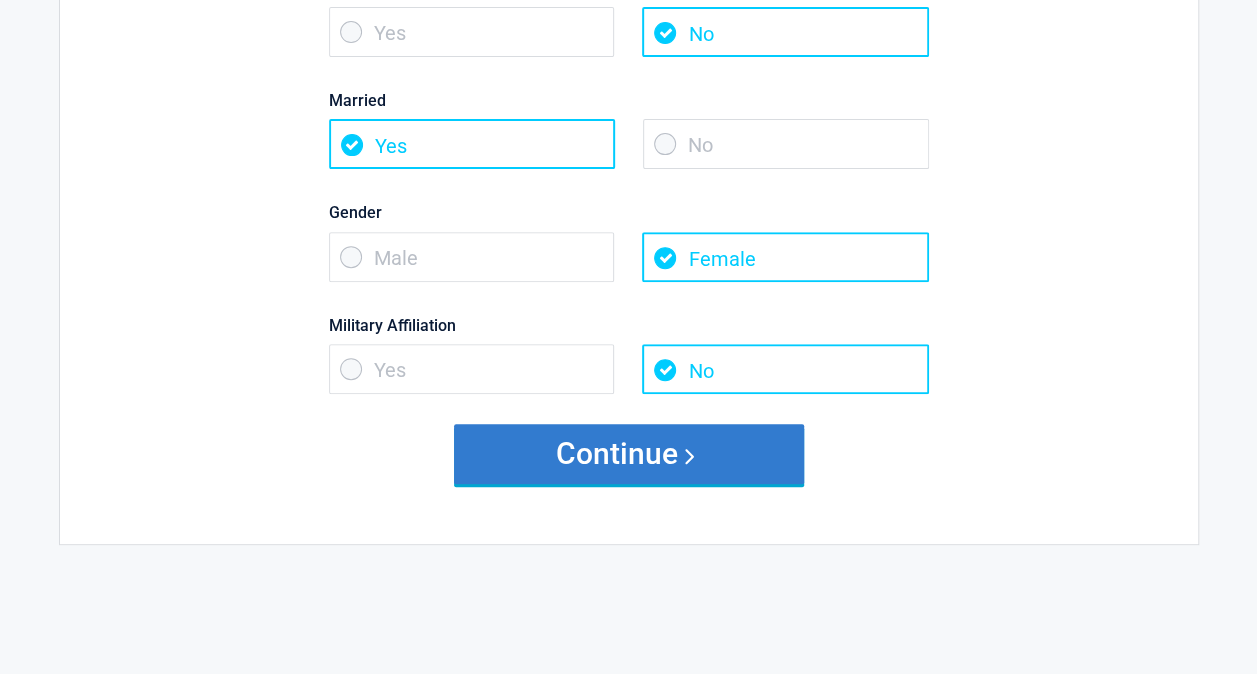 click on "Continue" at bounding box center [629, 454] 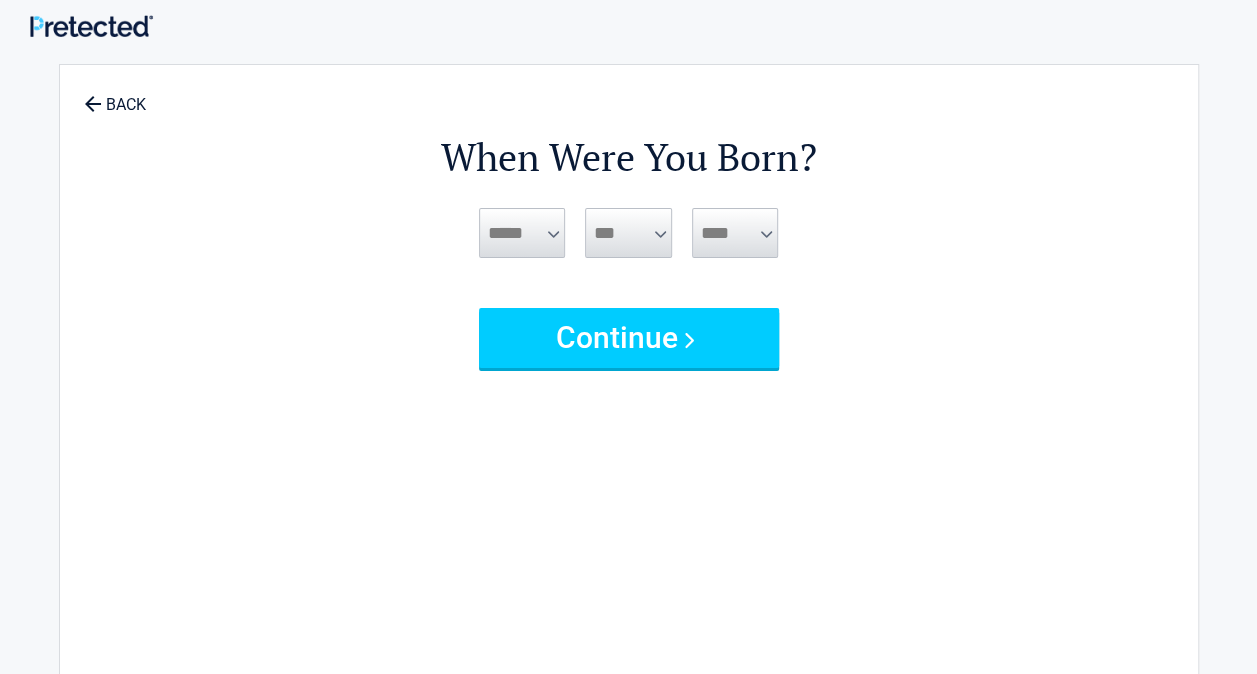 scroll, scrollTop: 0, scrollLeft: 0, axis: both 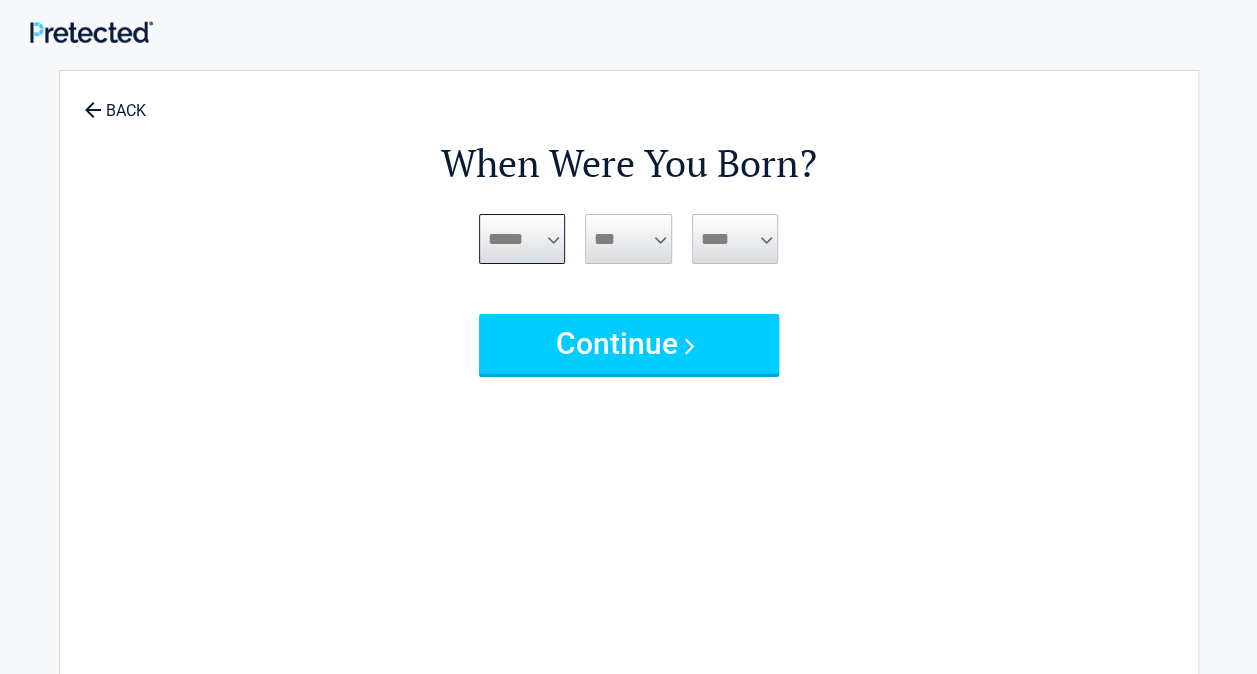 click on "*****
***
***
***
***
***
***
***
***
***
***
***
***" at bounding box center [522, 239] 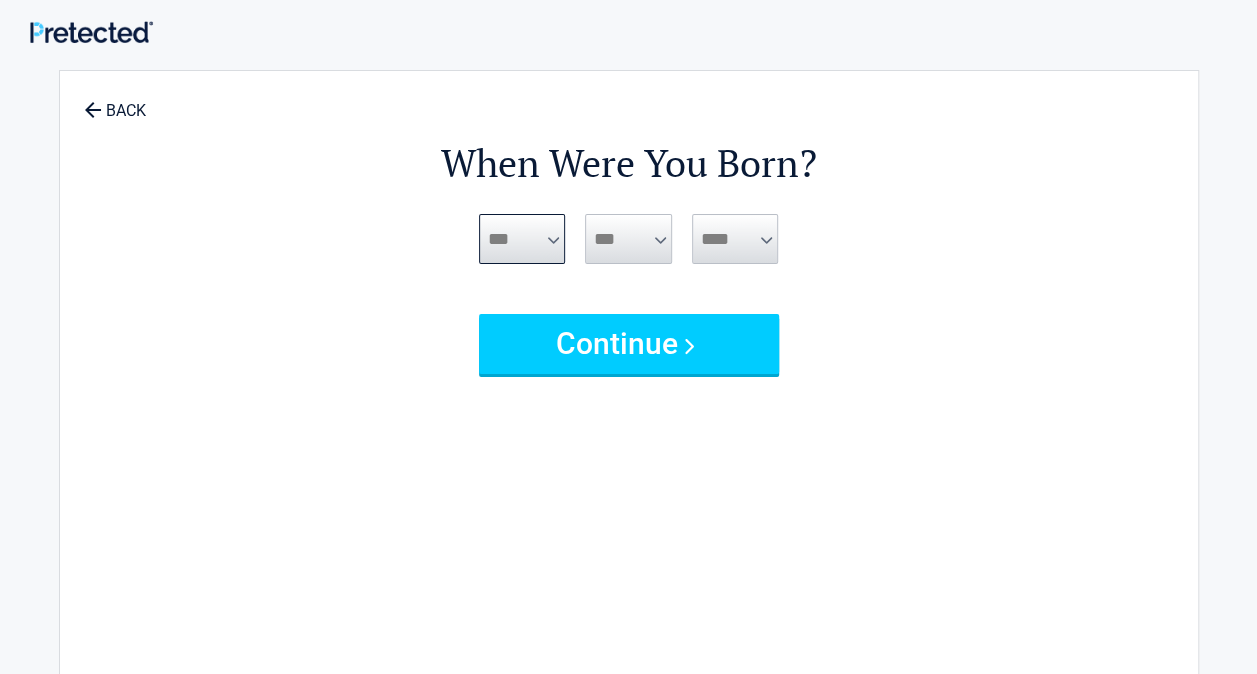 click on "*****
***
***
***
***
***
***
***
***
***
***
***
***" at bounding box center [522, 239] 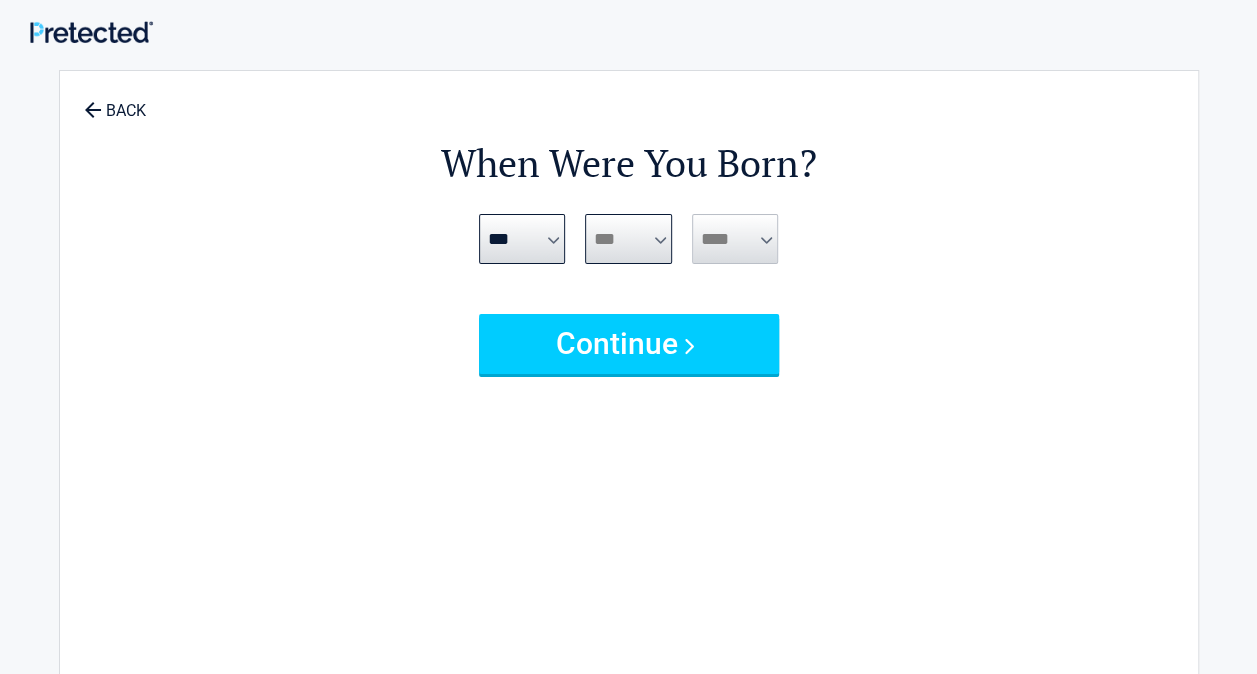 click on "*** * * * * * * * * * ** ** ** ** ** ** ** ** ** ** ** ** ** ** ** ** ** ** ** ** ** **" at bounding box center (628, 239) 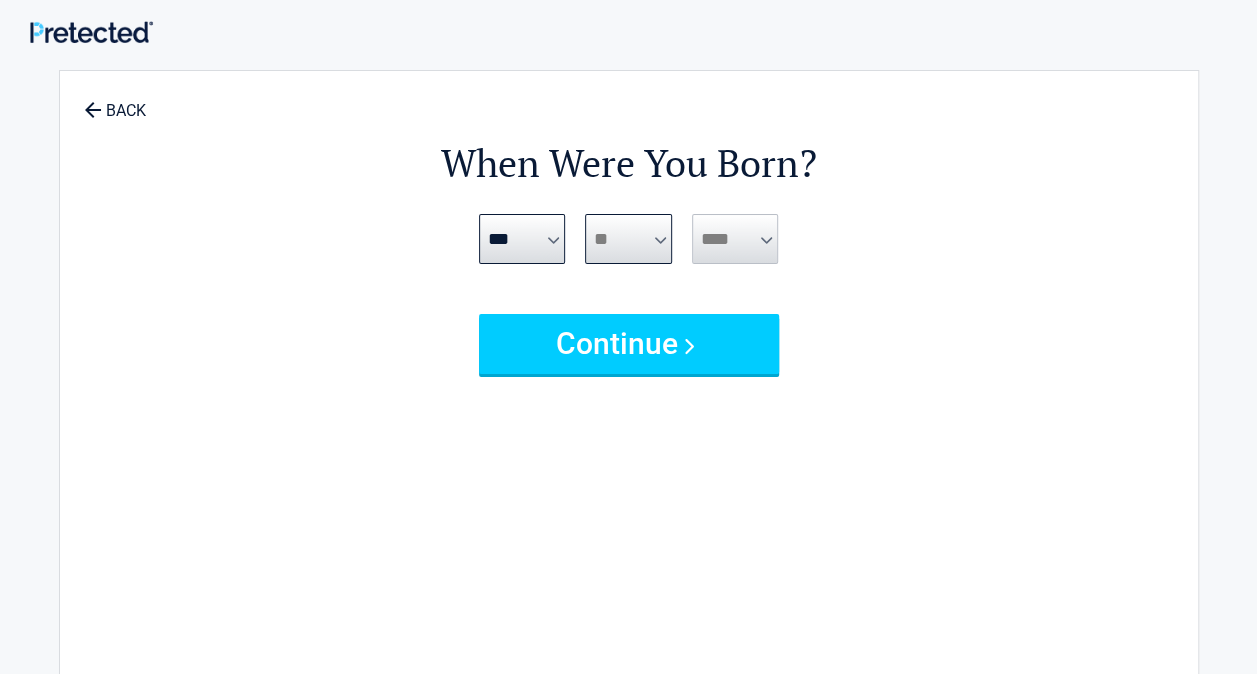 click on "*** * * * * * * * * * ** ** ** ** ** ** ** ** ** ** ** ** ** ** ** ** ** ** ** ** ** **" at bounding box center [628, 239] 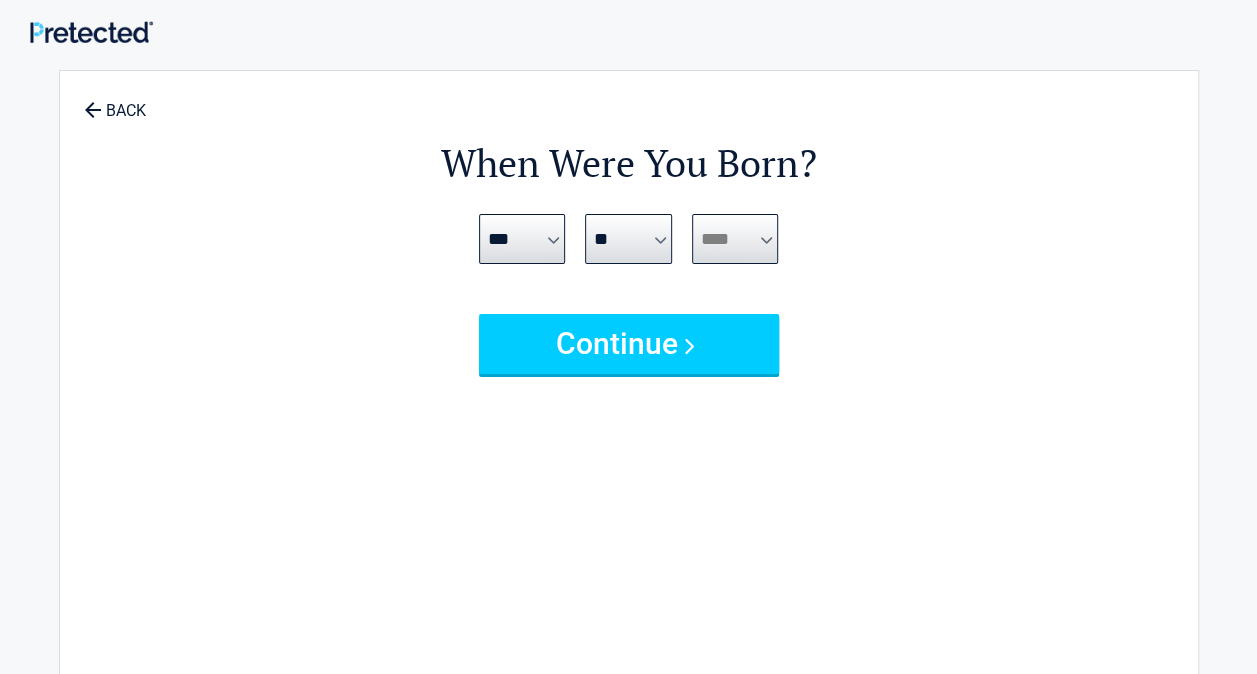click on "****
****
****
****
****
****
****
****
****
****
****
****
****
****
****
****
****
****
****
****
****
****
****
****
****
****
****
****
****
****
****
****
****
****
****
****
****
****
****
****
****
****
****
****
****
****
****
****
****
****
****
****
****
****
****
****
****
****
****
****
****
****
****
****" at bounding box center (735, 239) 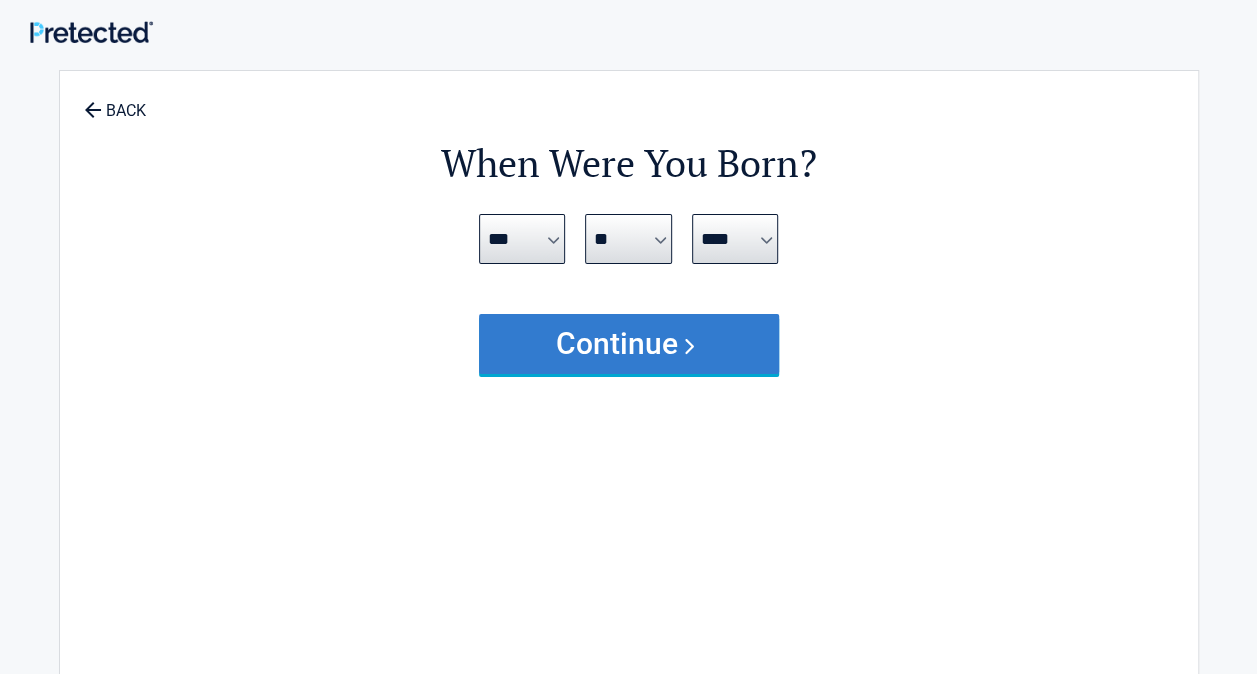 click on "Continue" at bounding box center [629, 344] 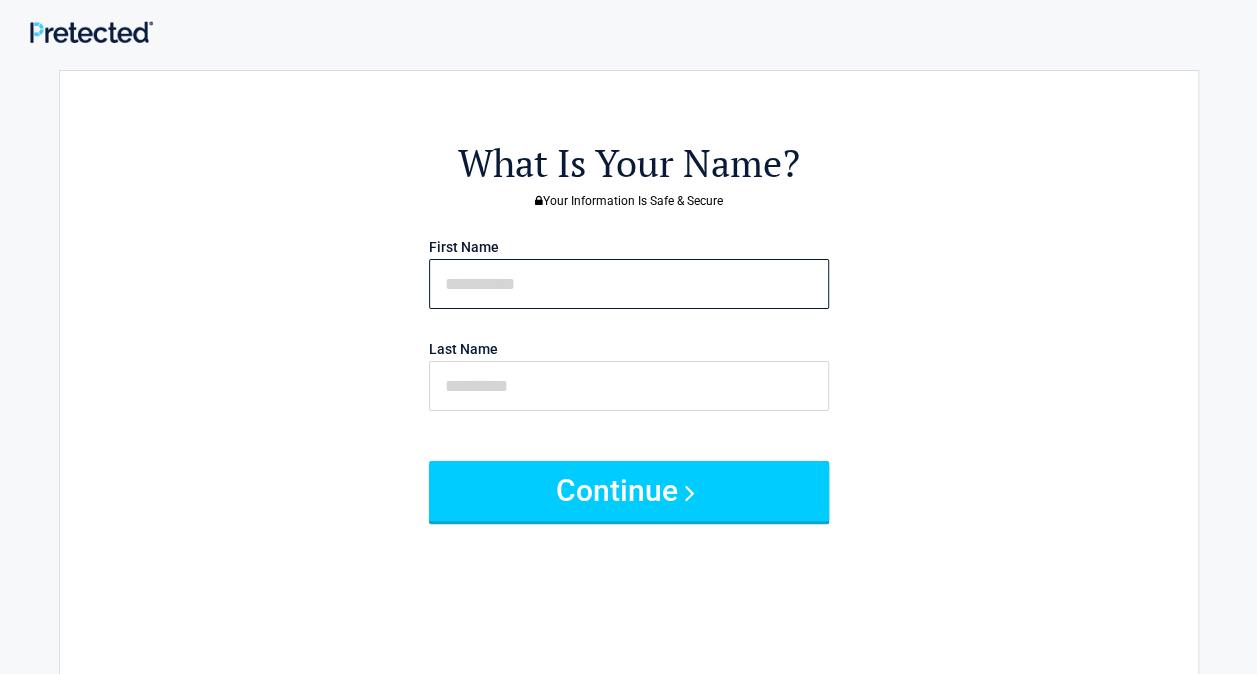 click at bounding box center (629, 284) 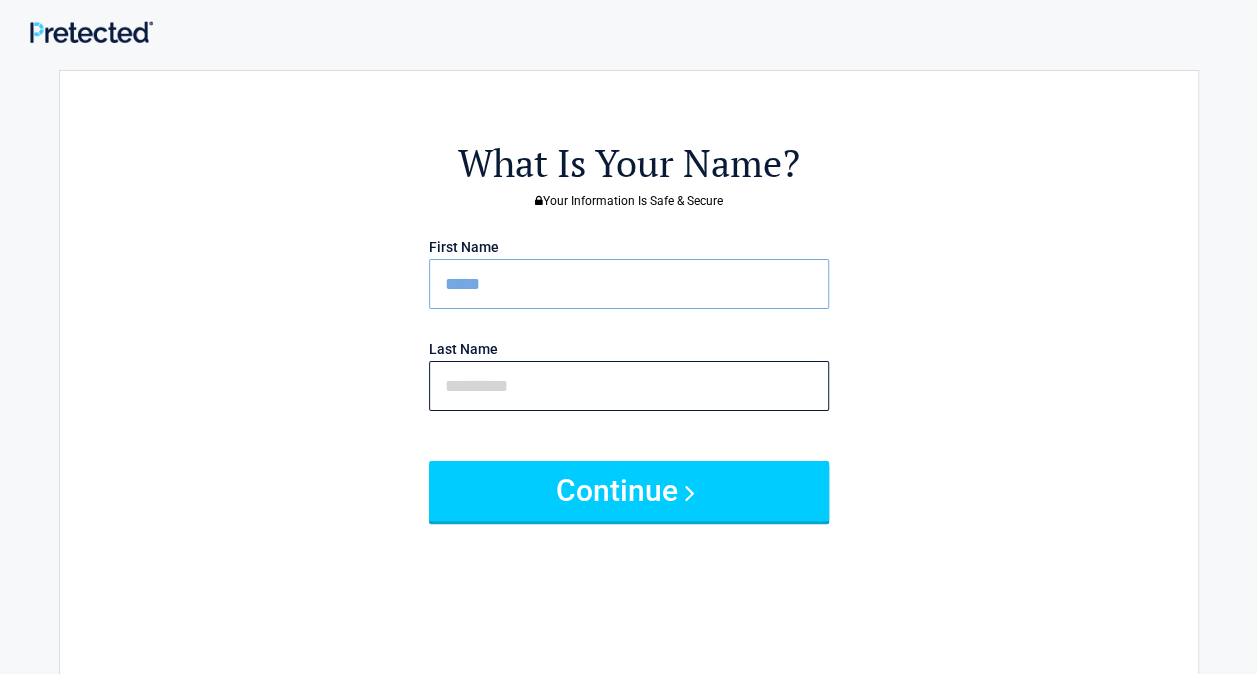 click at bounding box center (629, 386) 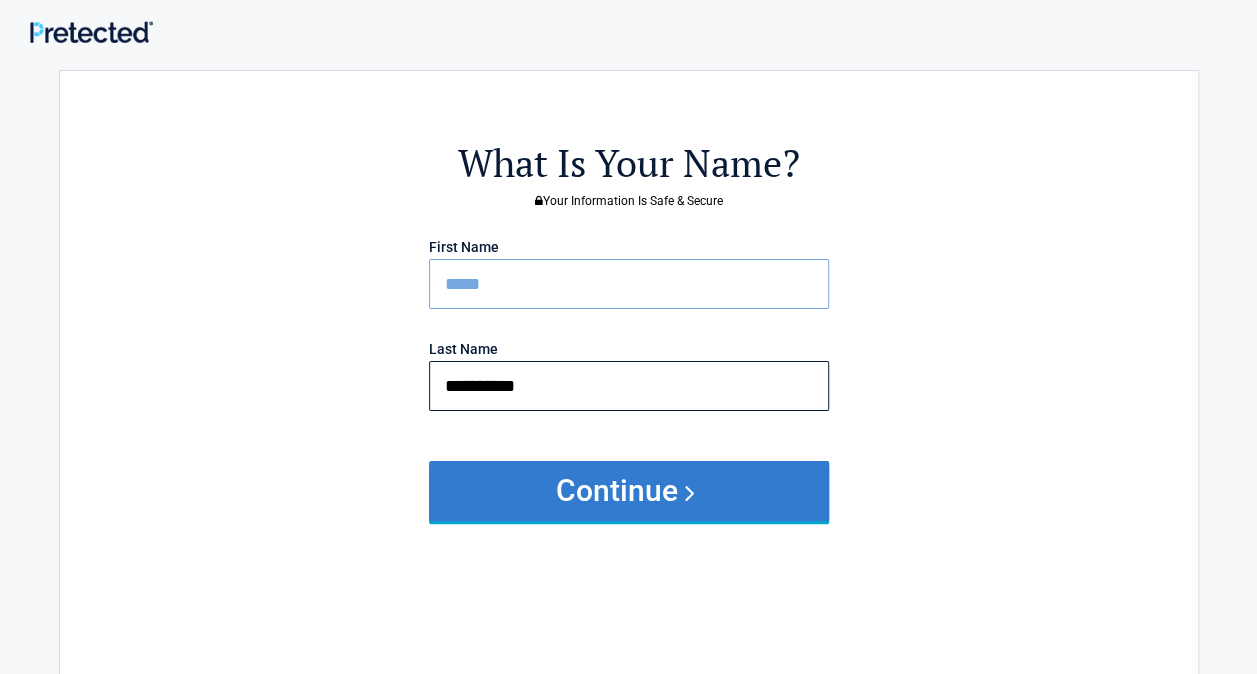 type on "**********" 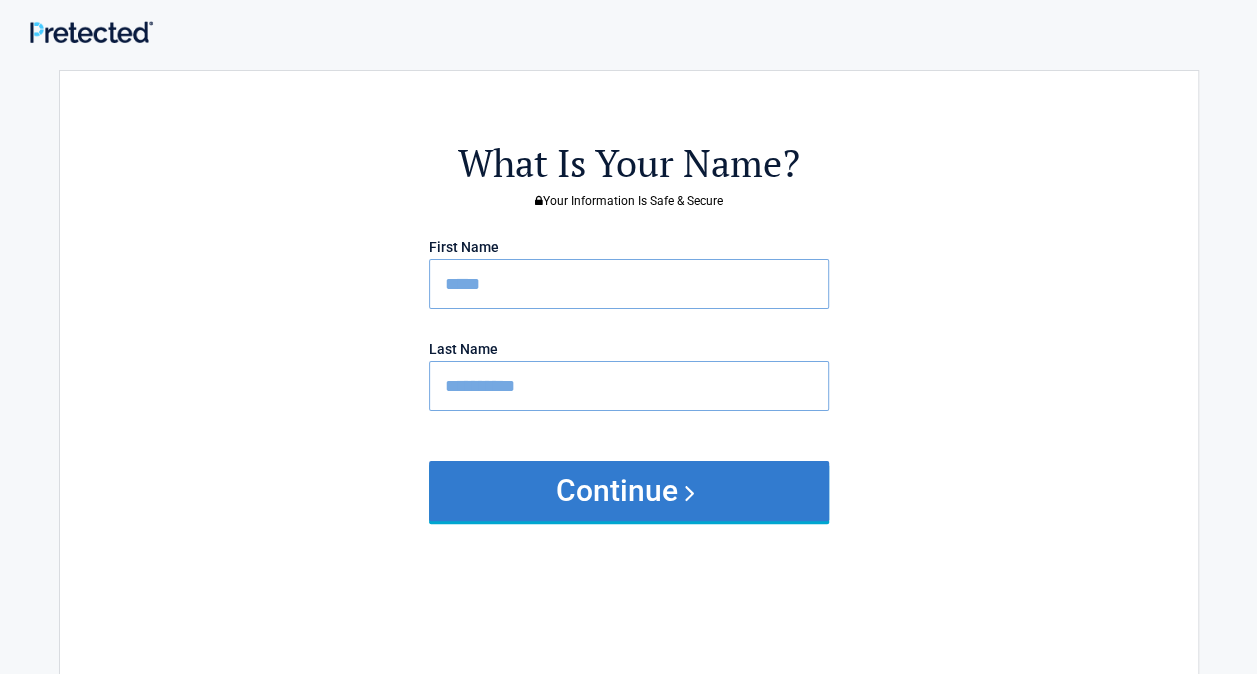 click on "Continue" at bounding box center (629, 491) 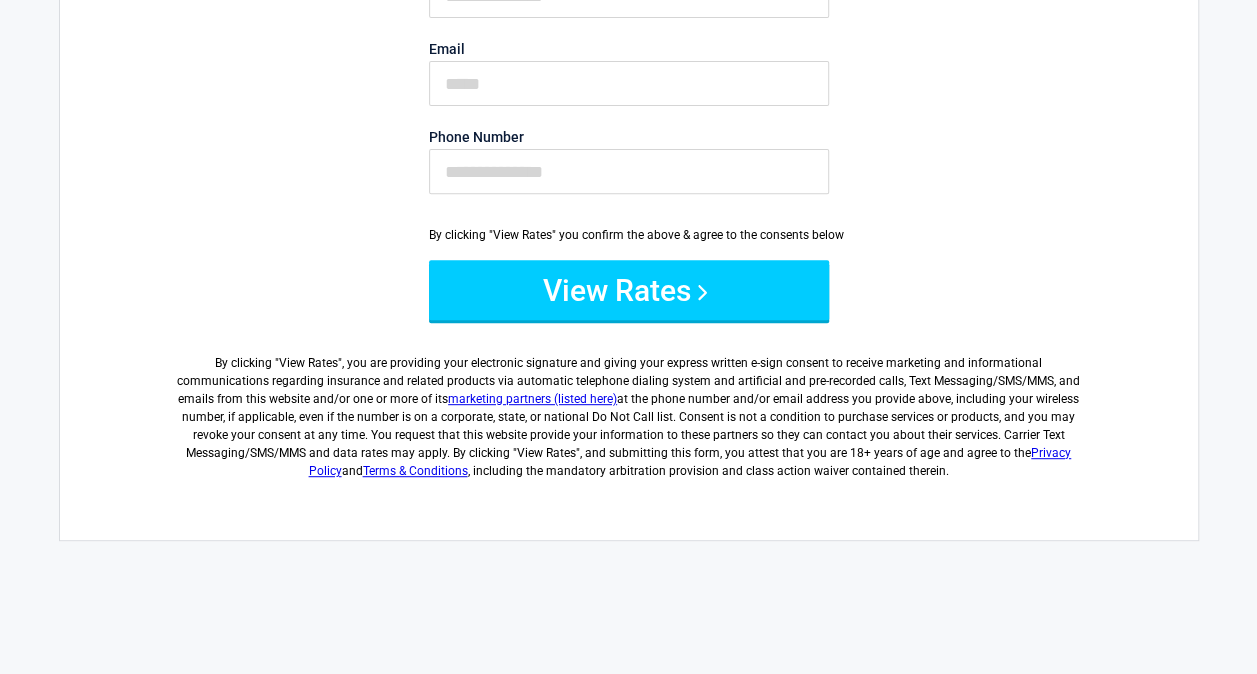 scroll, scrollTop: 0, scrollLeft: 0, axis: both 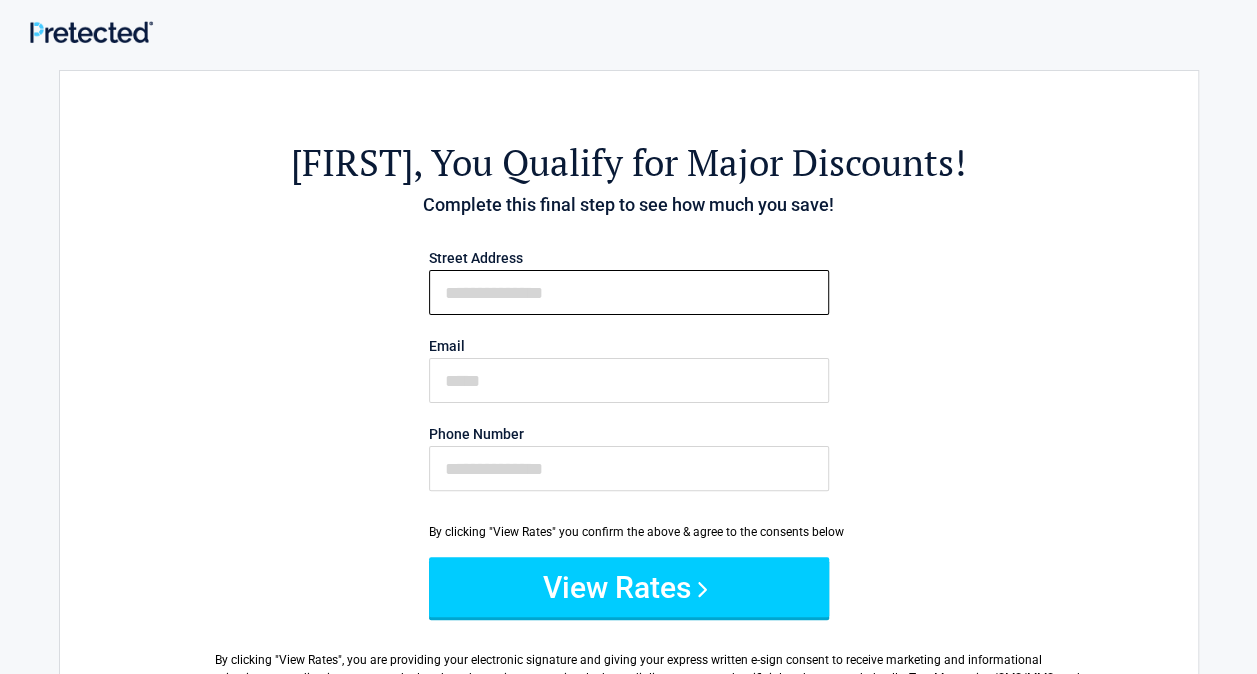 click on "First Name" at bounding box center [629, 292] 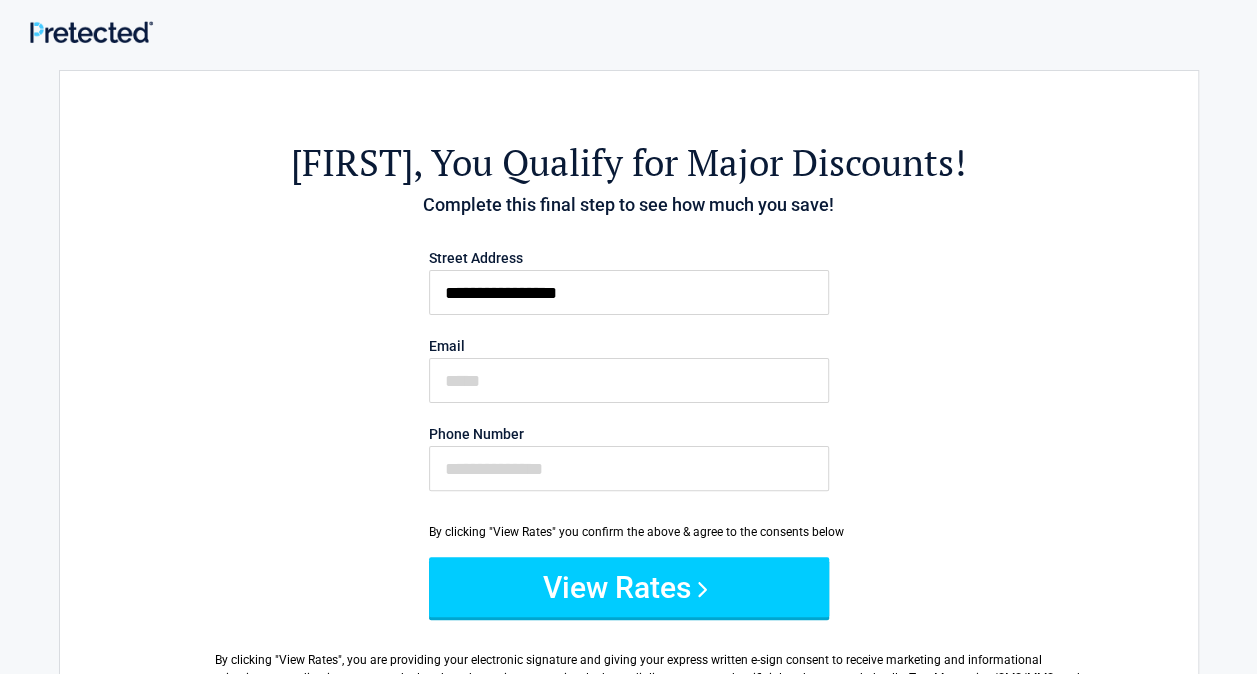 type on "**********" 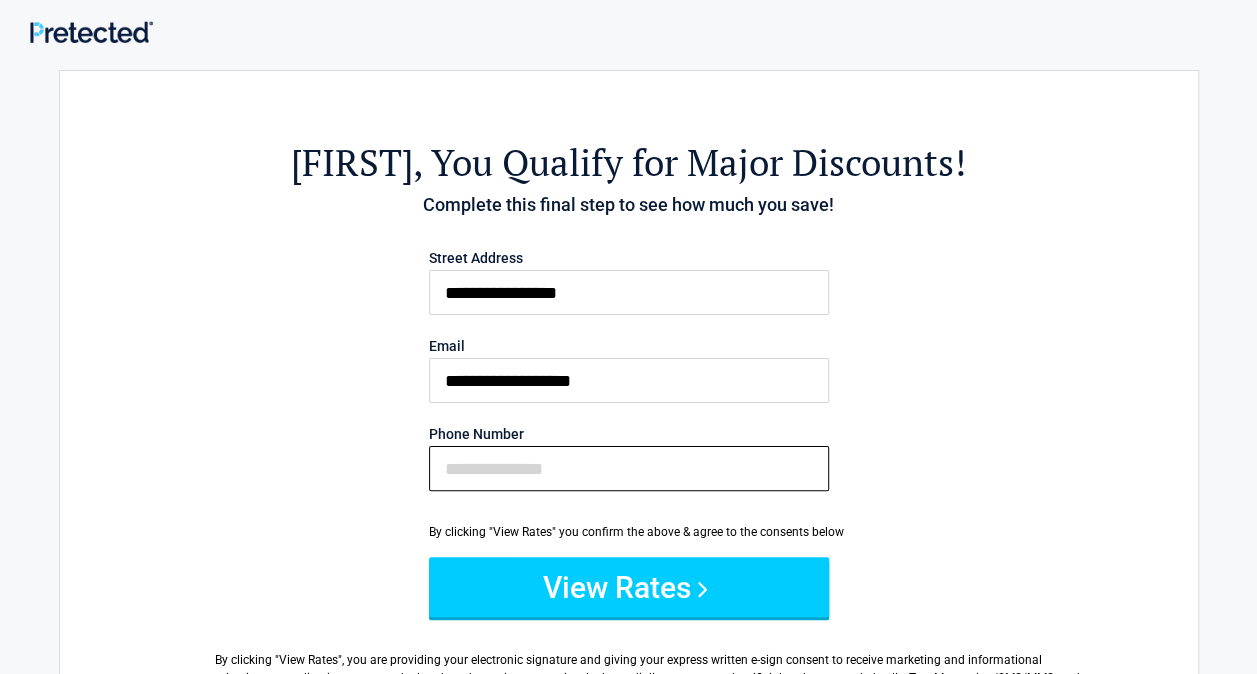 type on "**********" 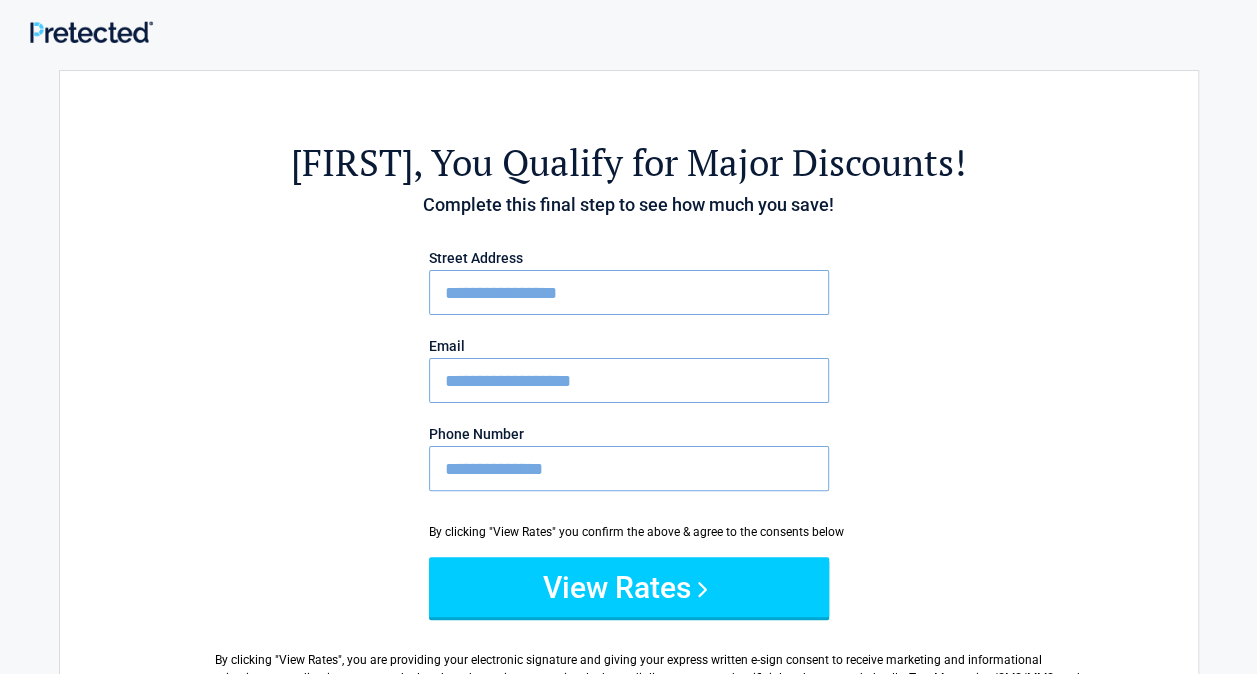 type on "*********" 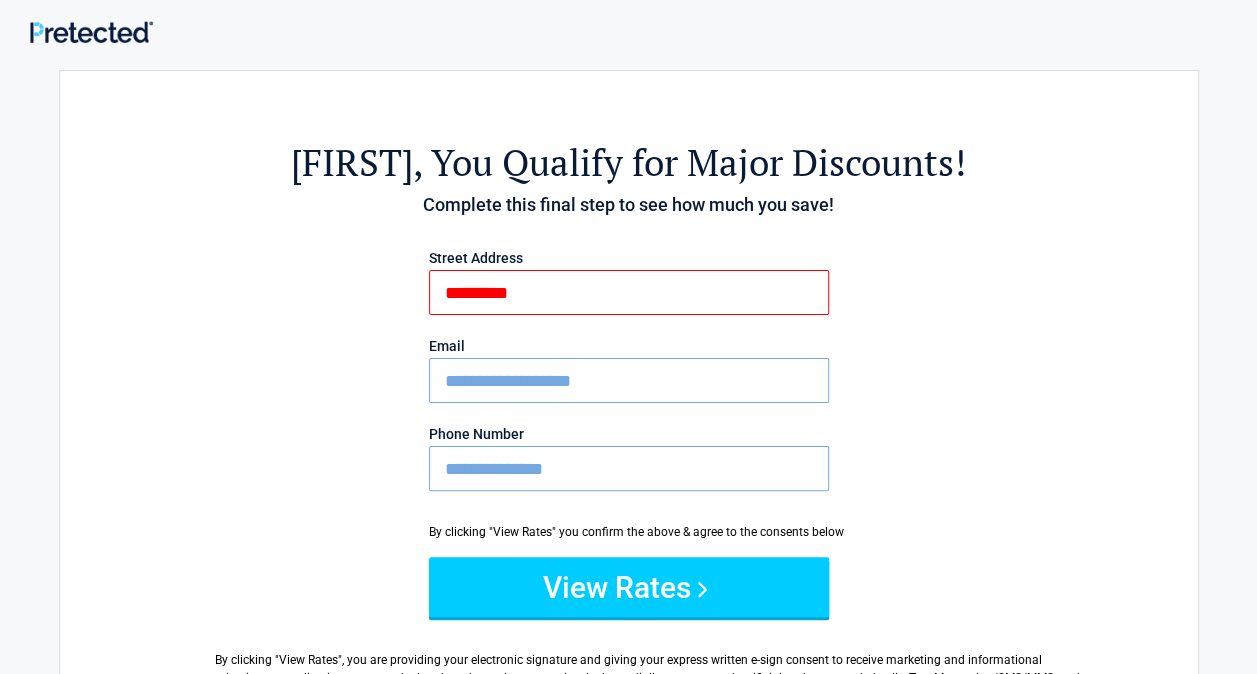 click on "**********" at bounding box center (629, 468) 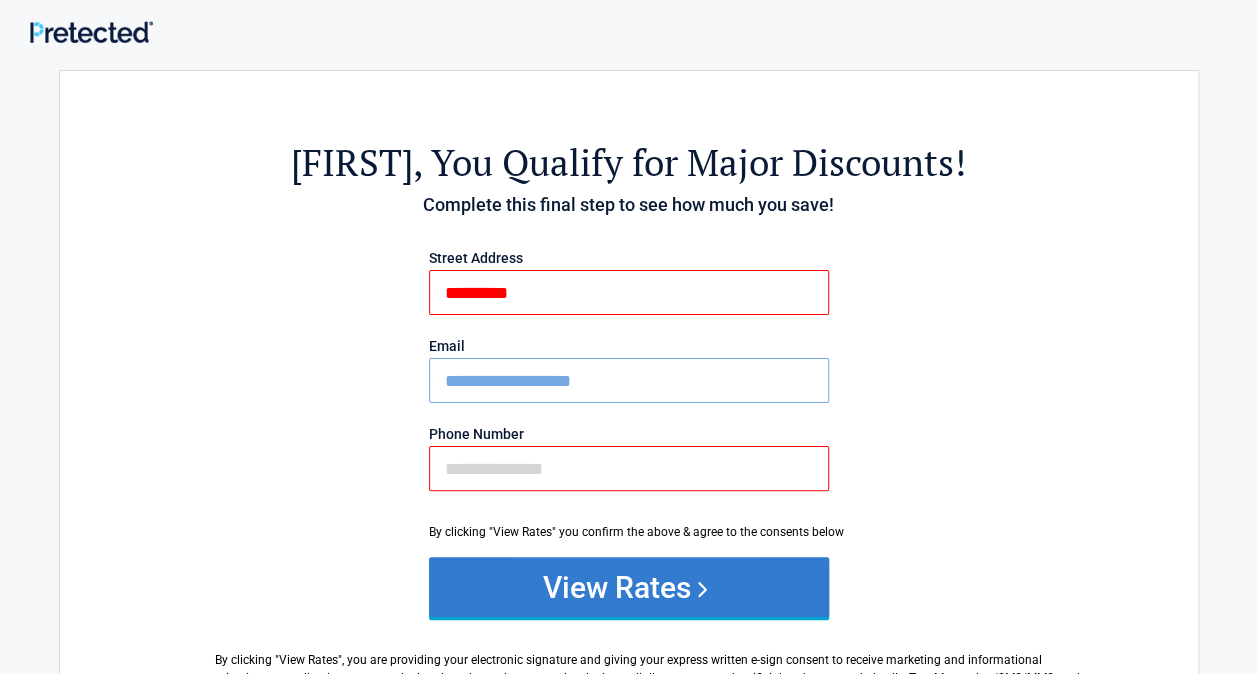 click on "View Rates" at bounding box center [629, 587] 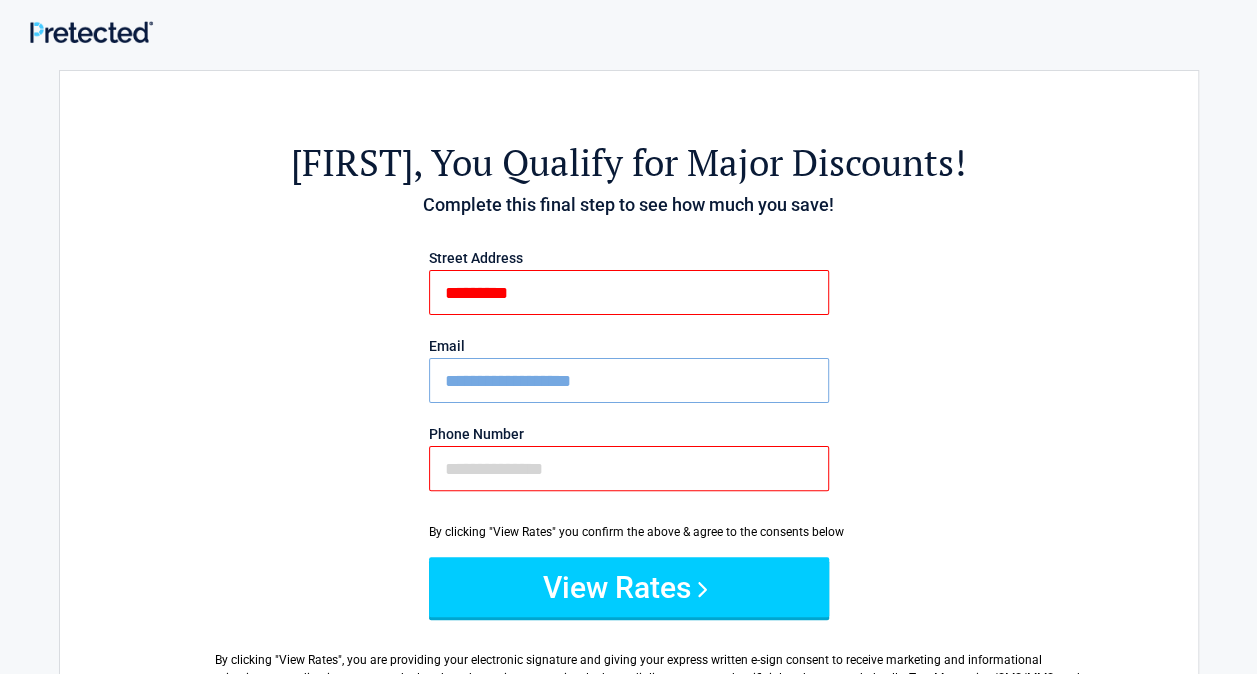 click on "Phone Number" at bounding box center [629, 468] 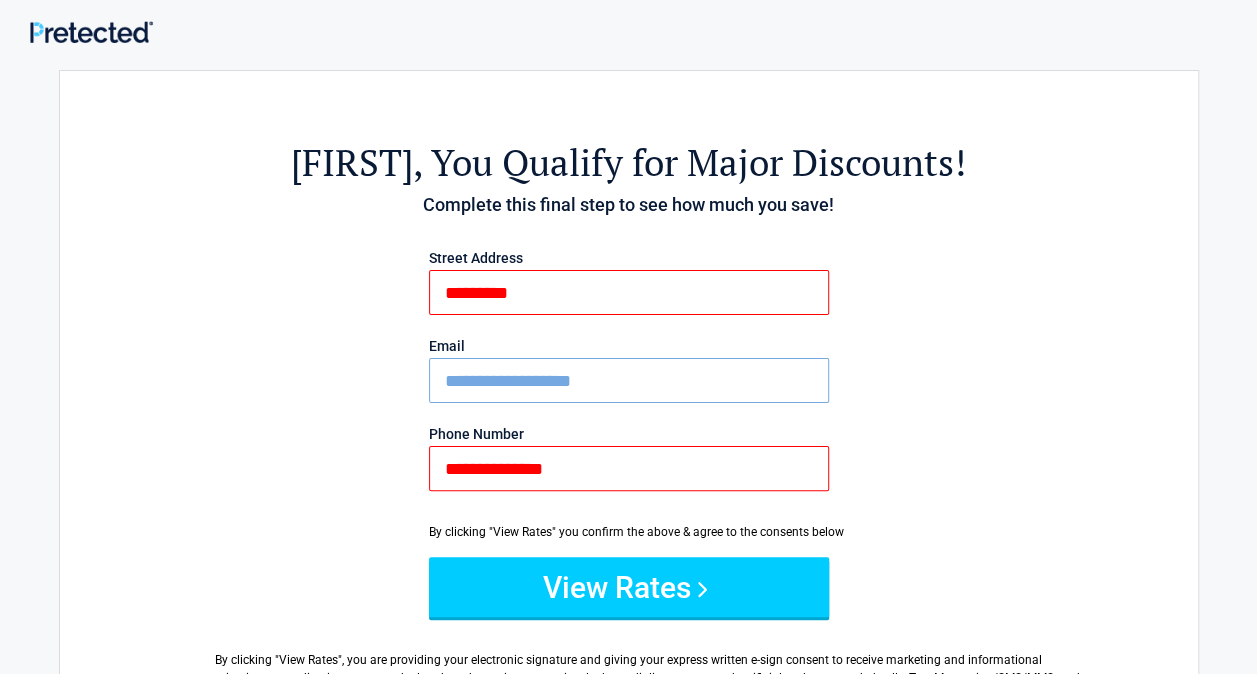 click on "**********" at bounding box center (629, 468) 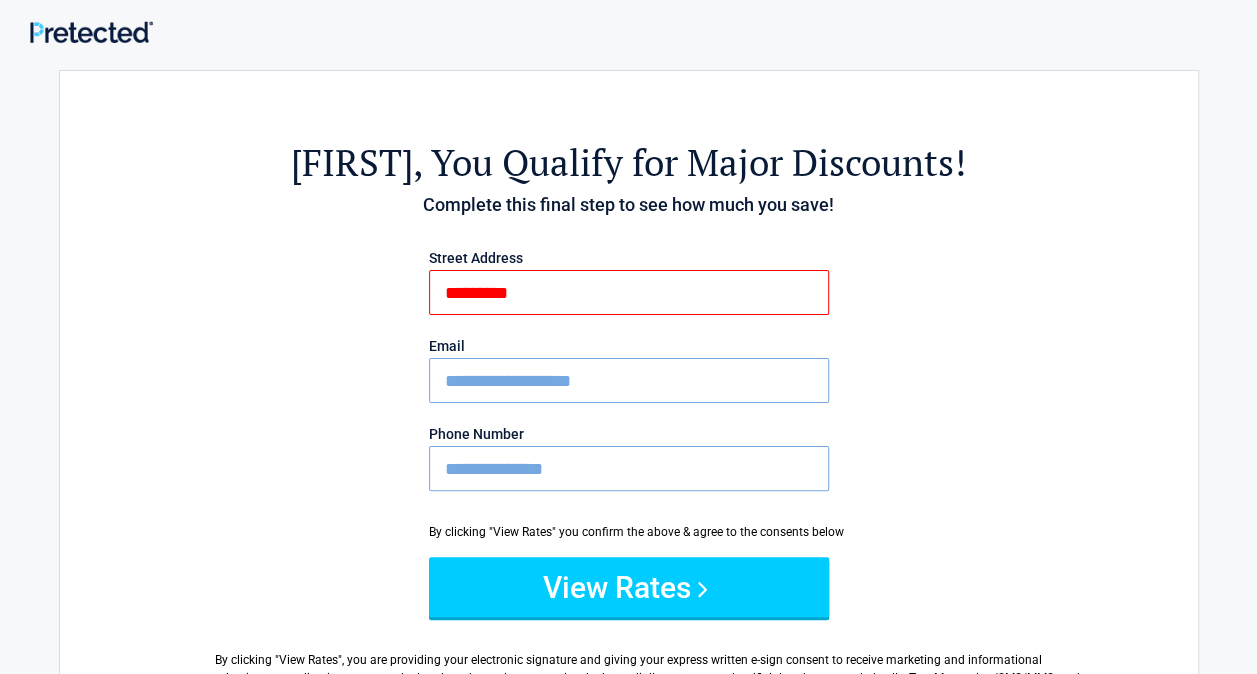 type on "**********" 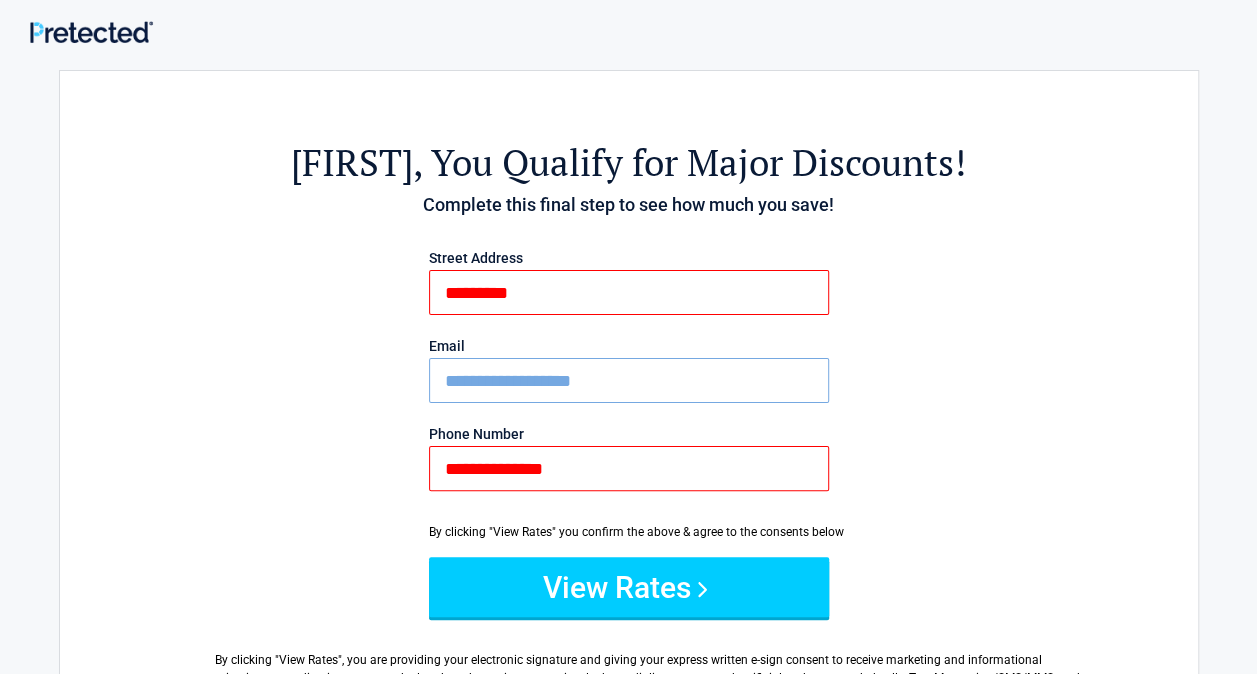 click on "**********" at bounding box center [629, 468] 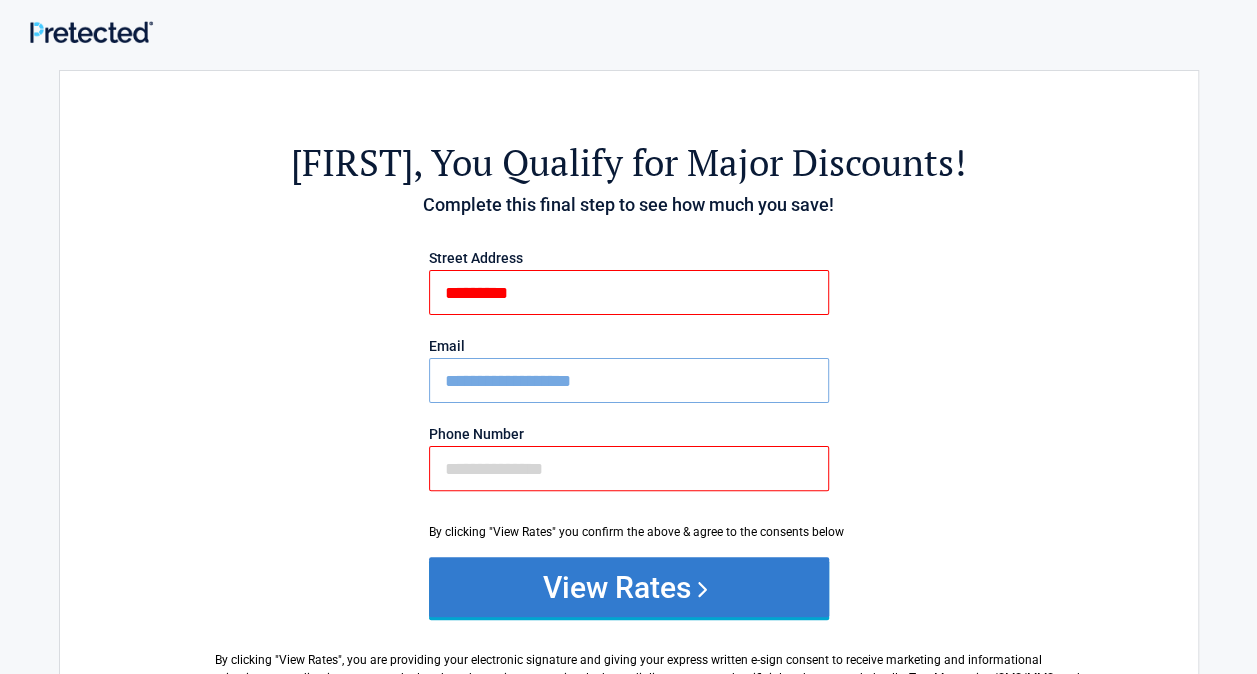 click on "View Rates" at bounding box center (629, 587) 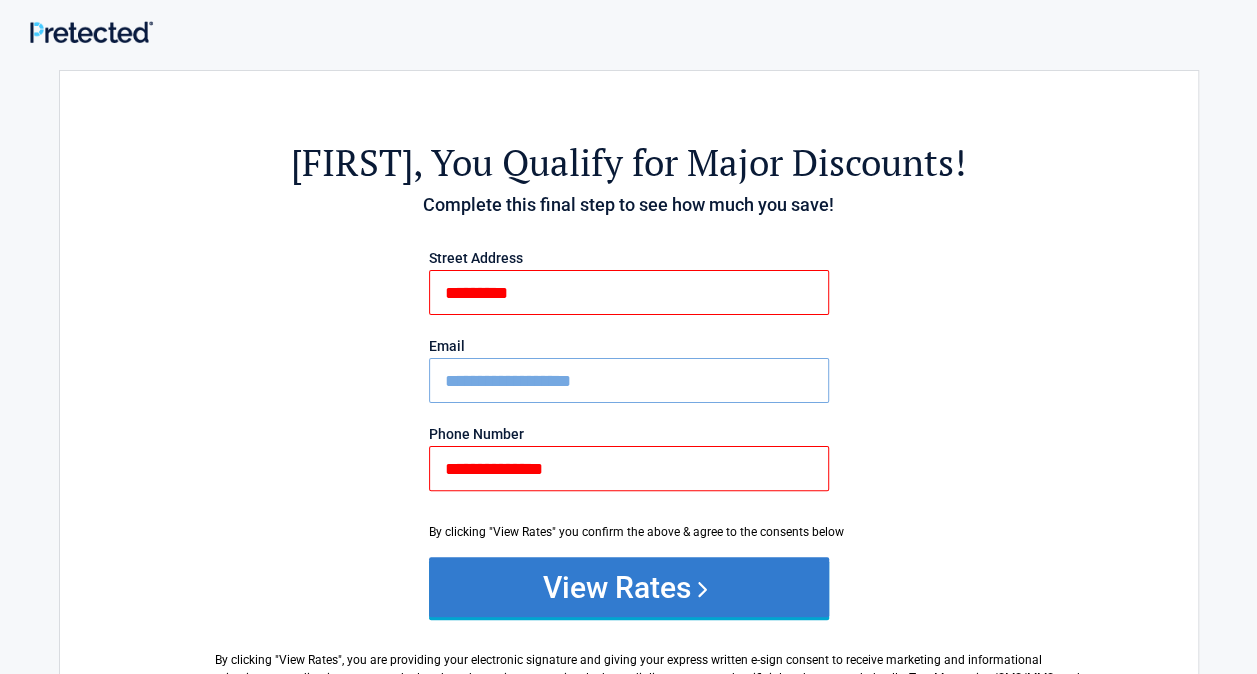 type on "**********" 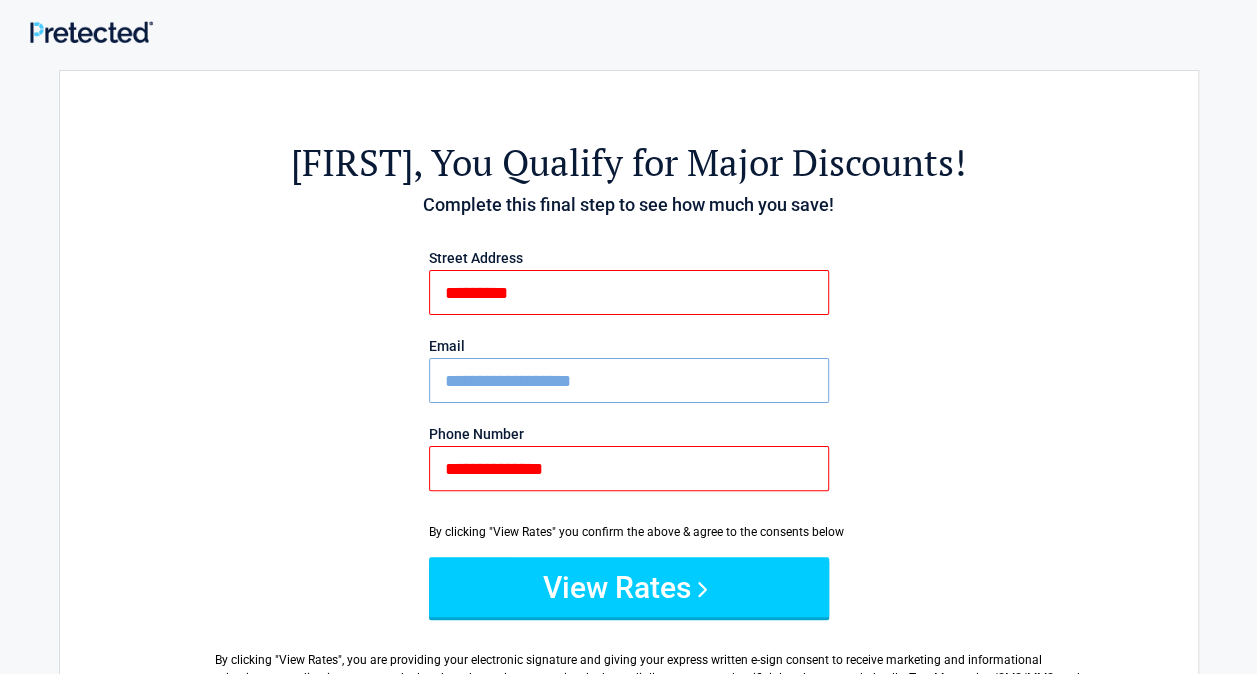 click on "*********" at bounding box center (629, 292) 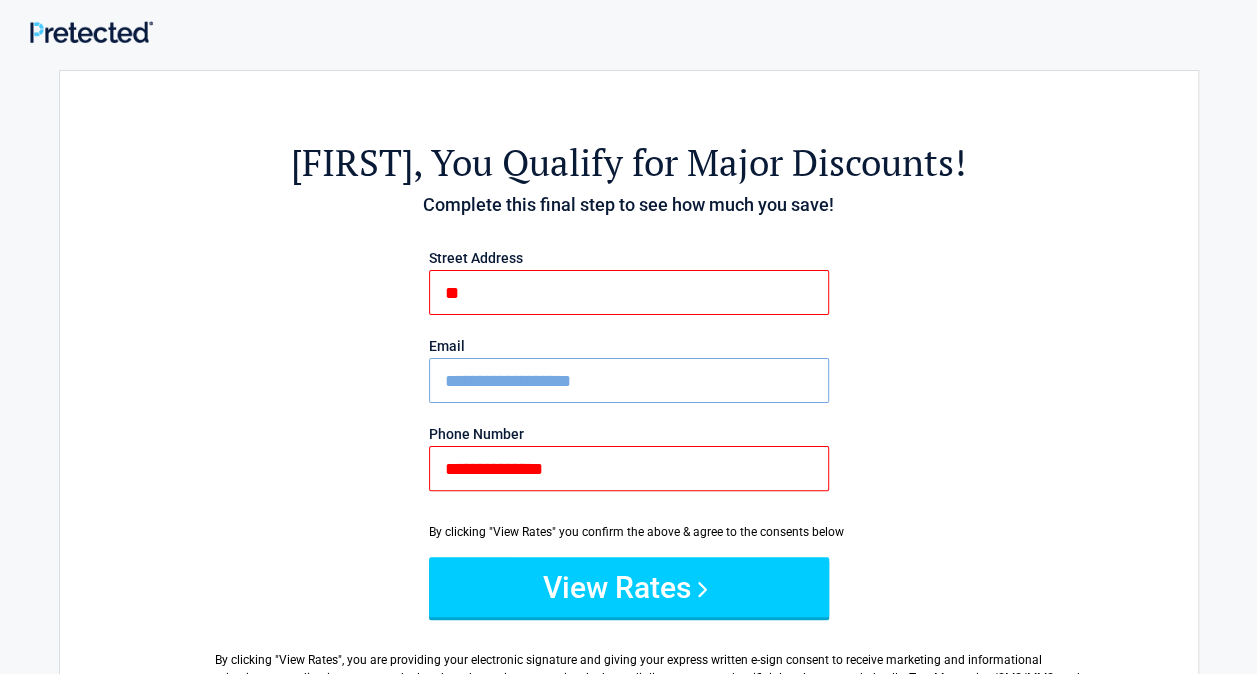 type on "*" 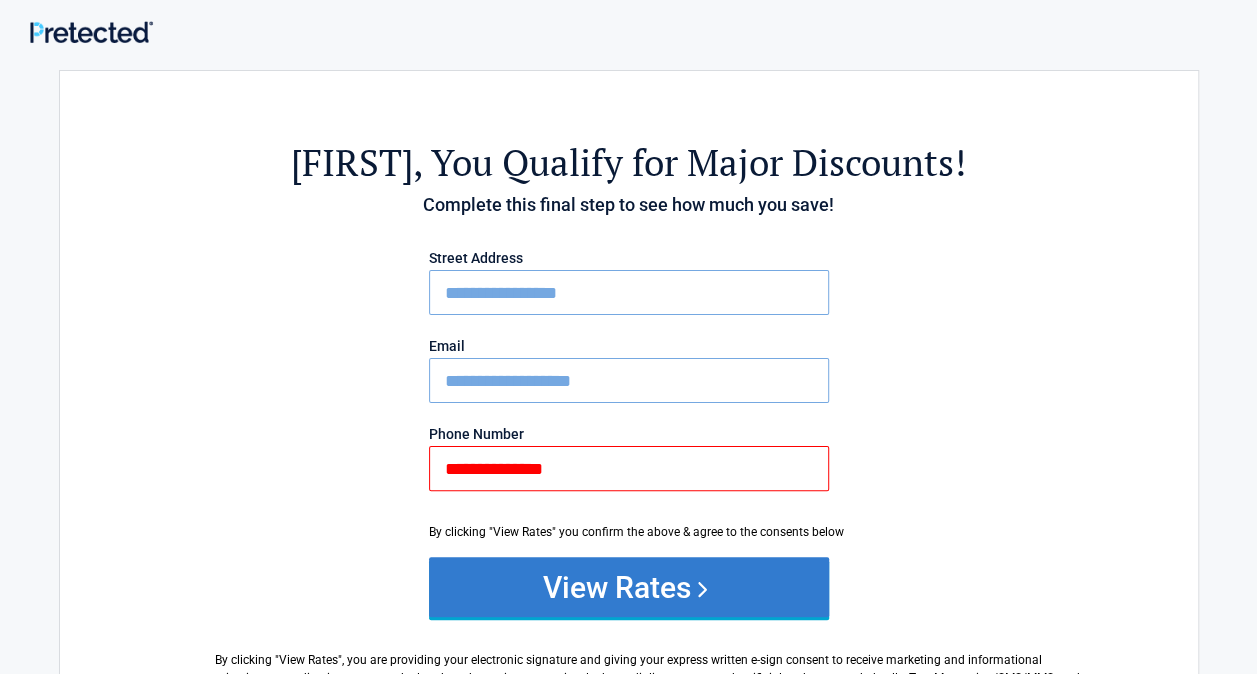 click on "View Rates" at bounding box center (629, 587) 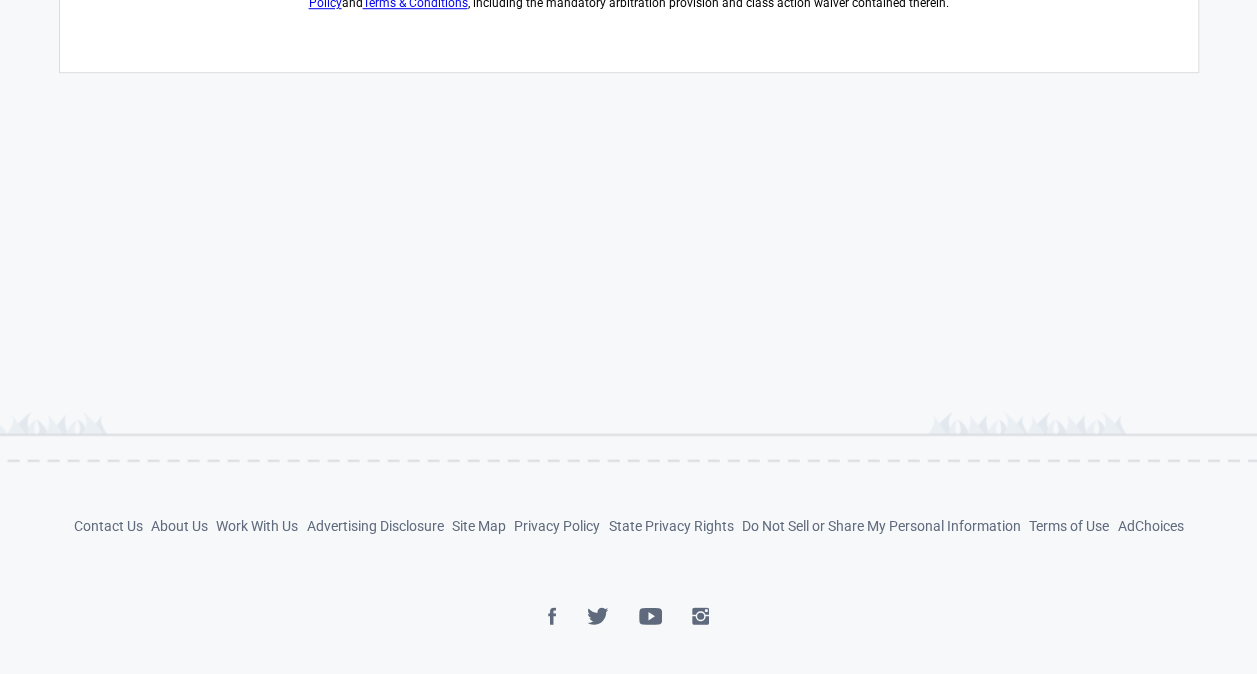 scroll, scrollTop: 0, scrollLeft: 0, axis: both 